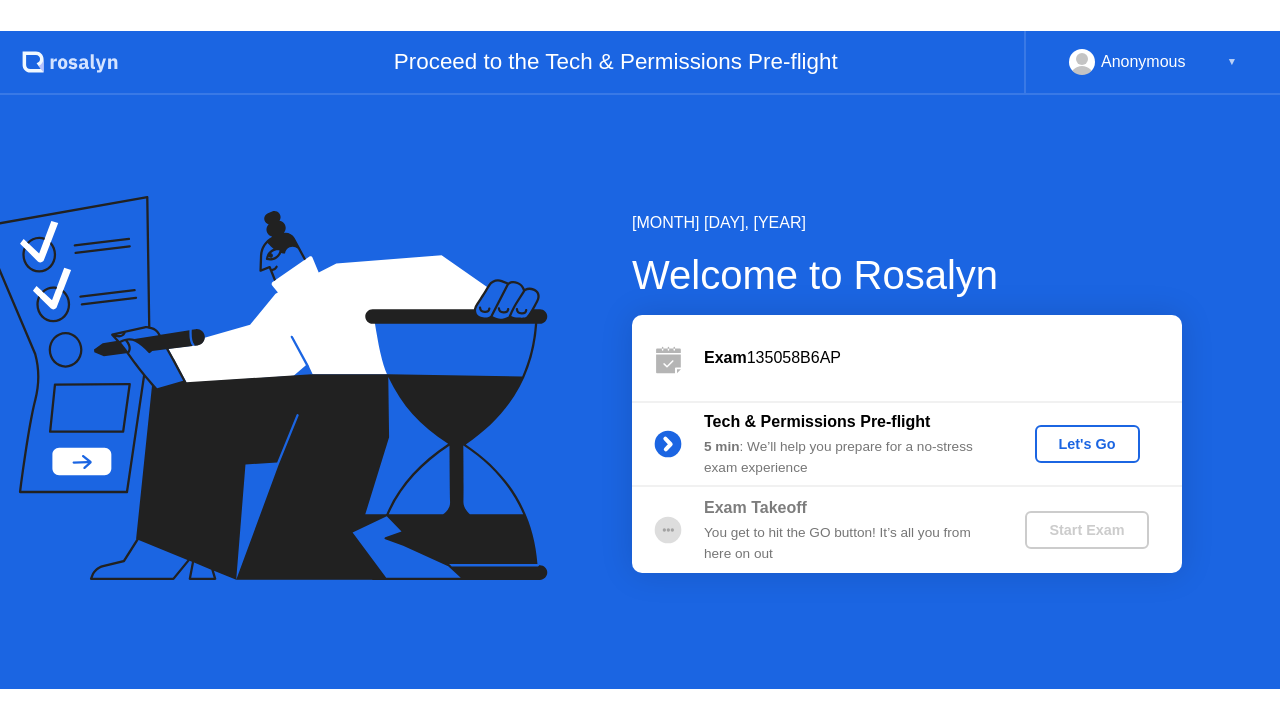 scroll, scrollTop: 0, scrollLeft: 0, axis: both 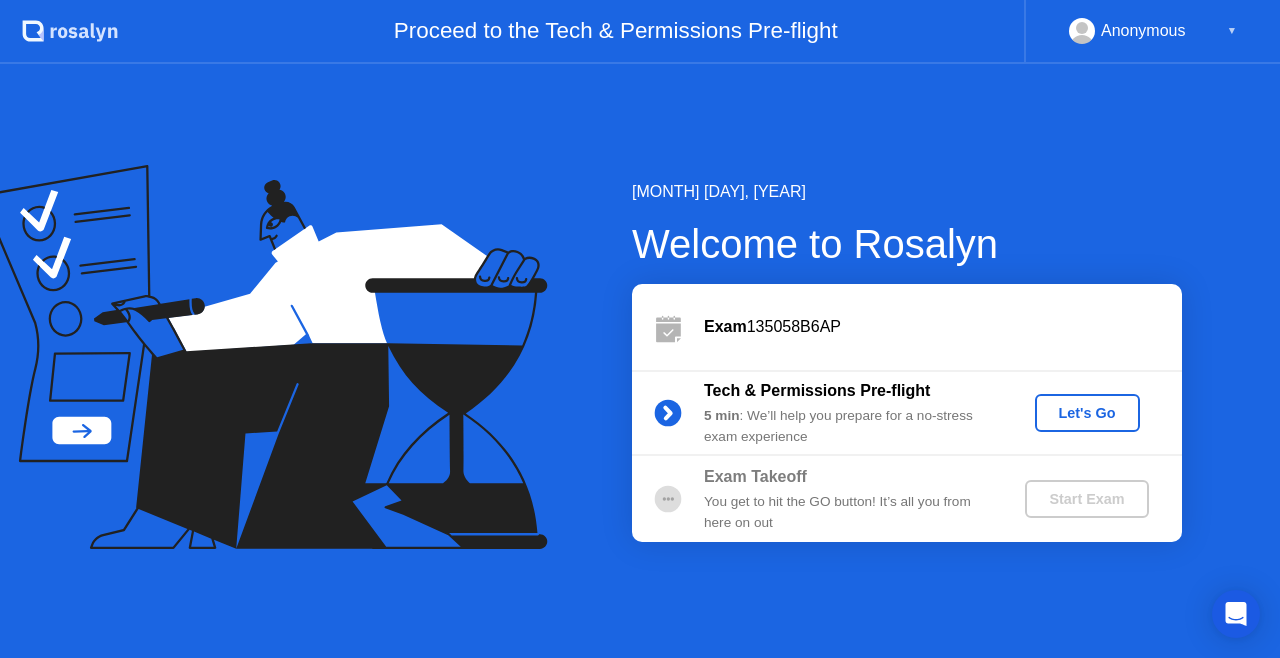 click on "Let's Go" 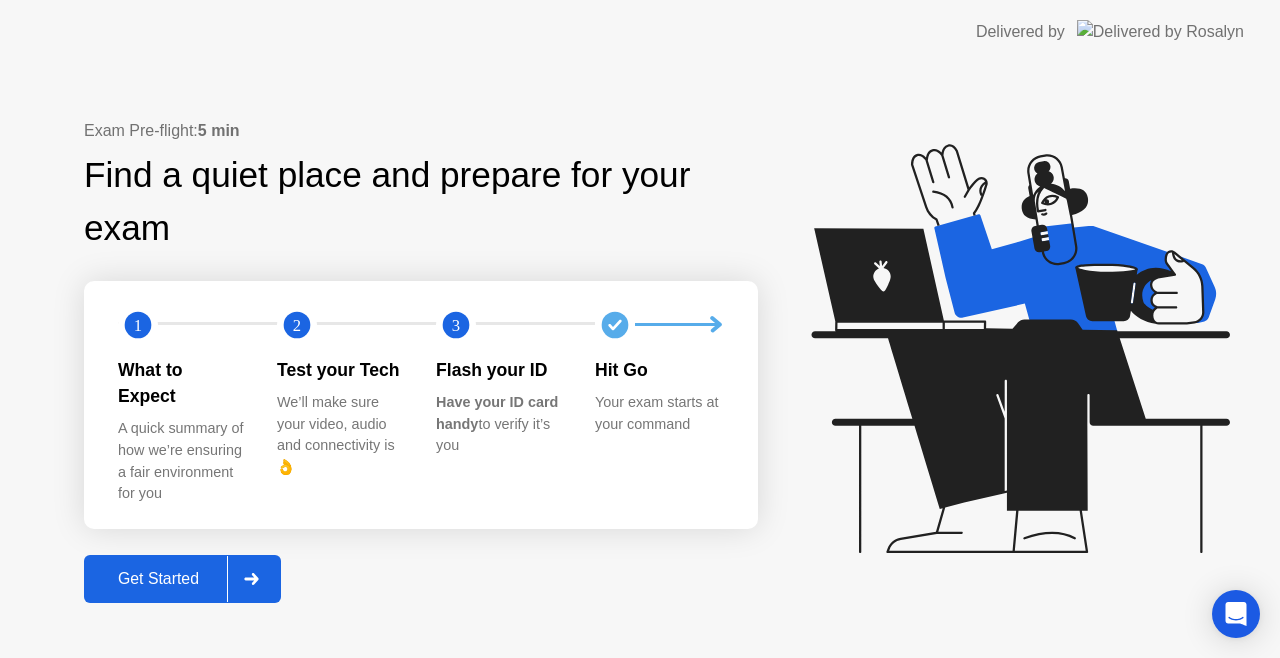 click on "Get Started" 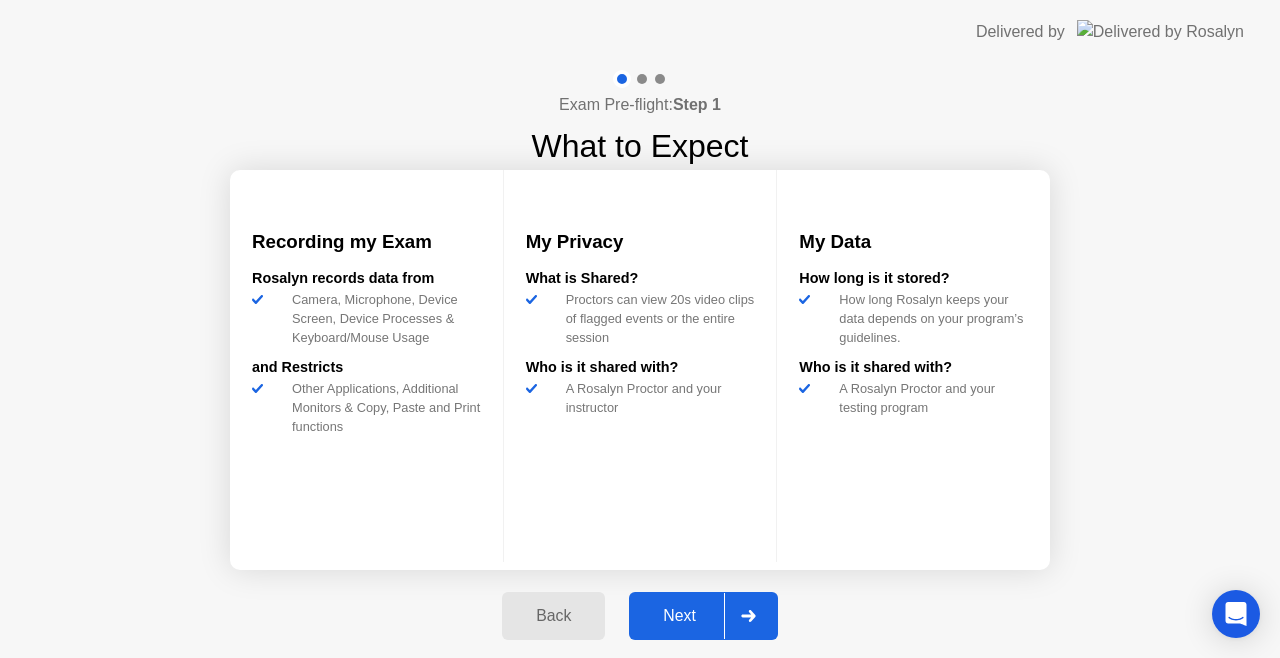 click on "Next" 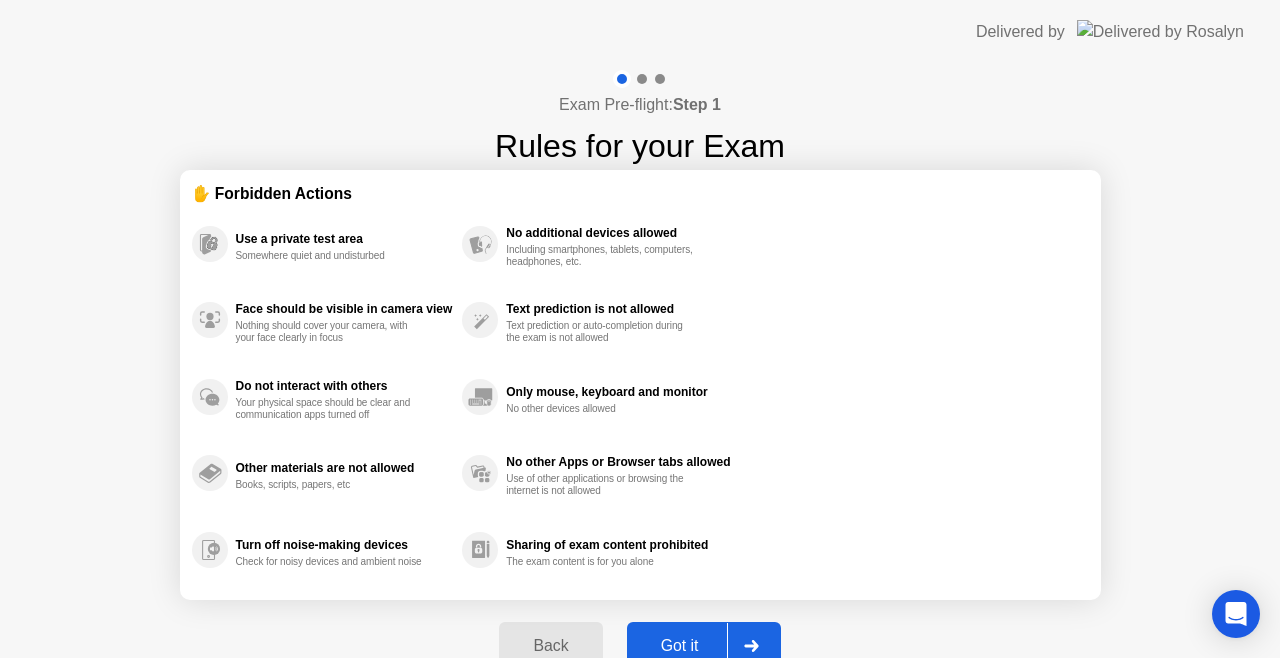 click on "Got it" 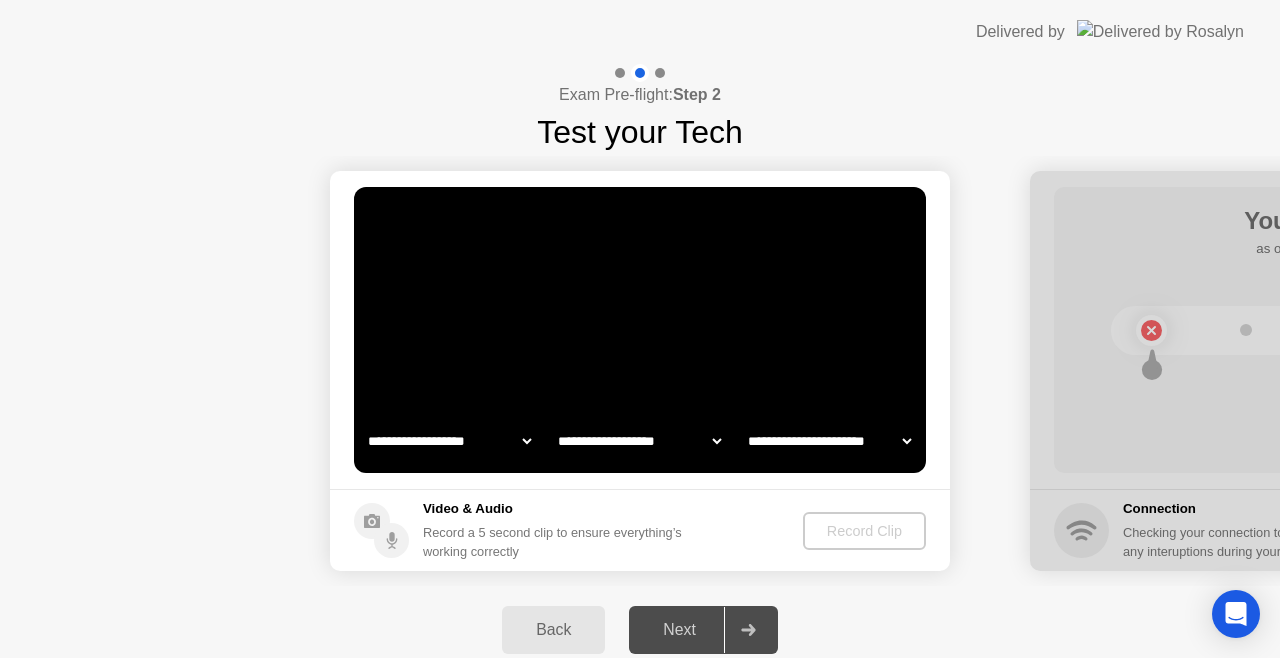select on "**********" 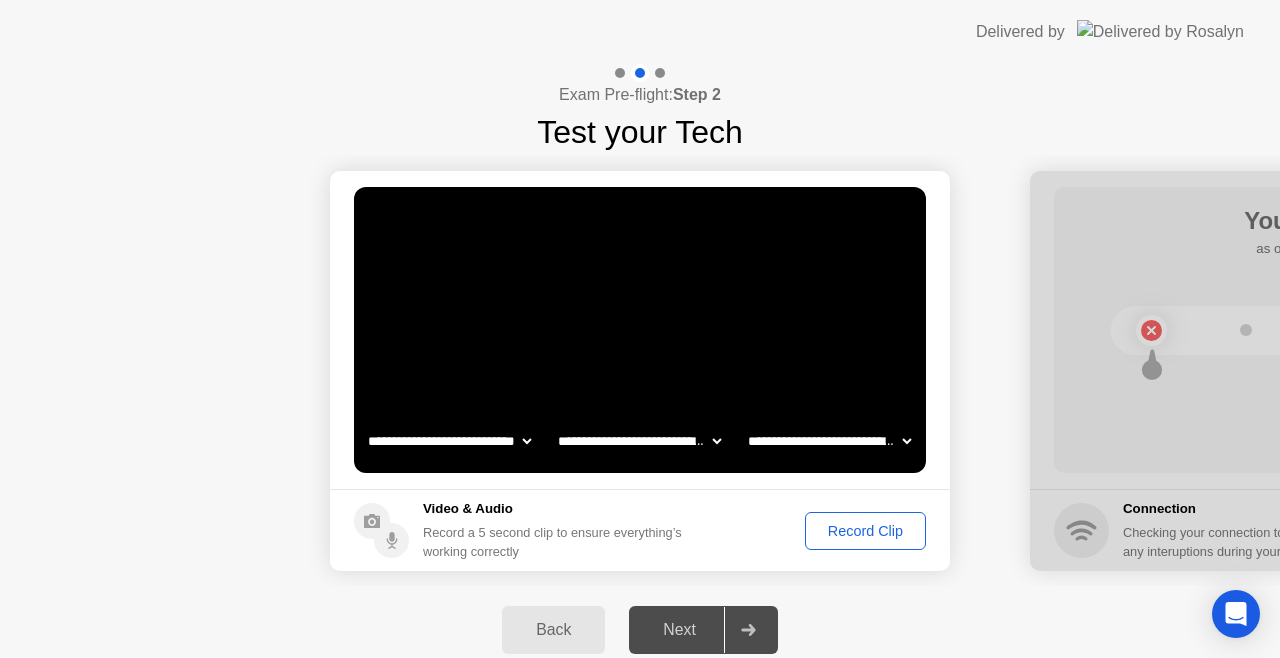 click on "Record Clip" 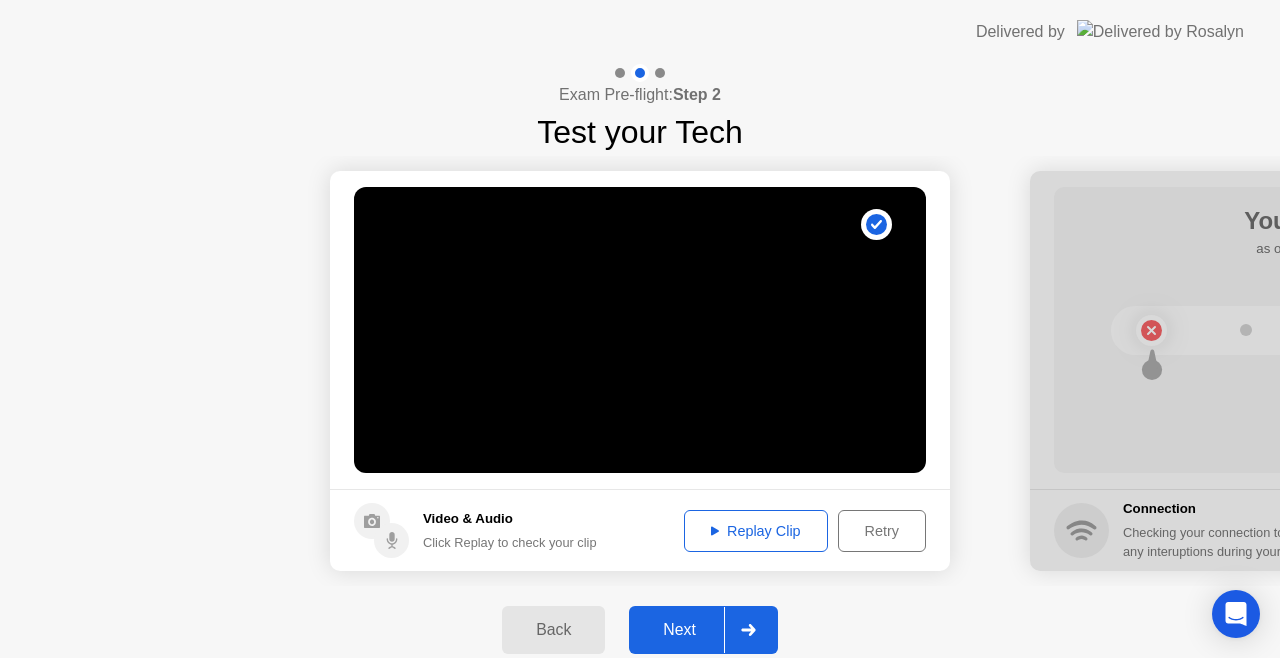 click on "Replay Clip" 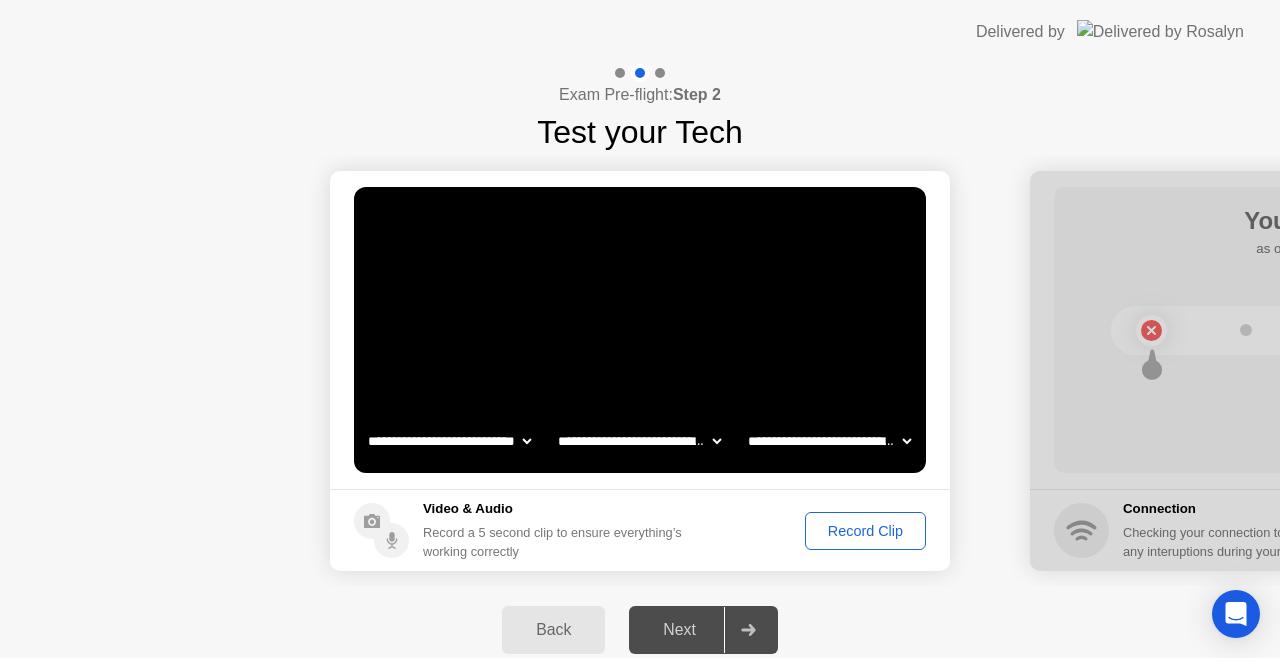 click on "Record Clip" 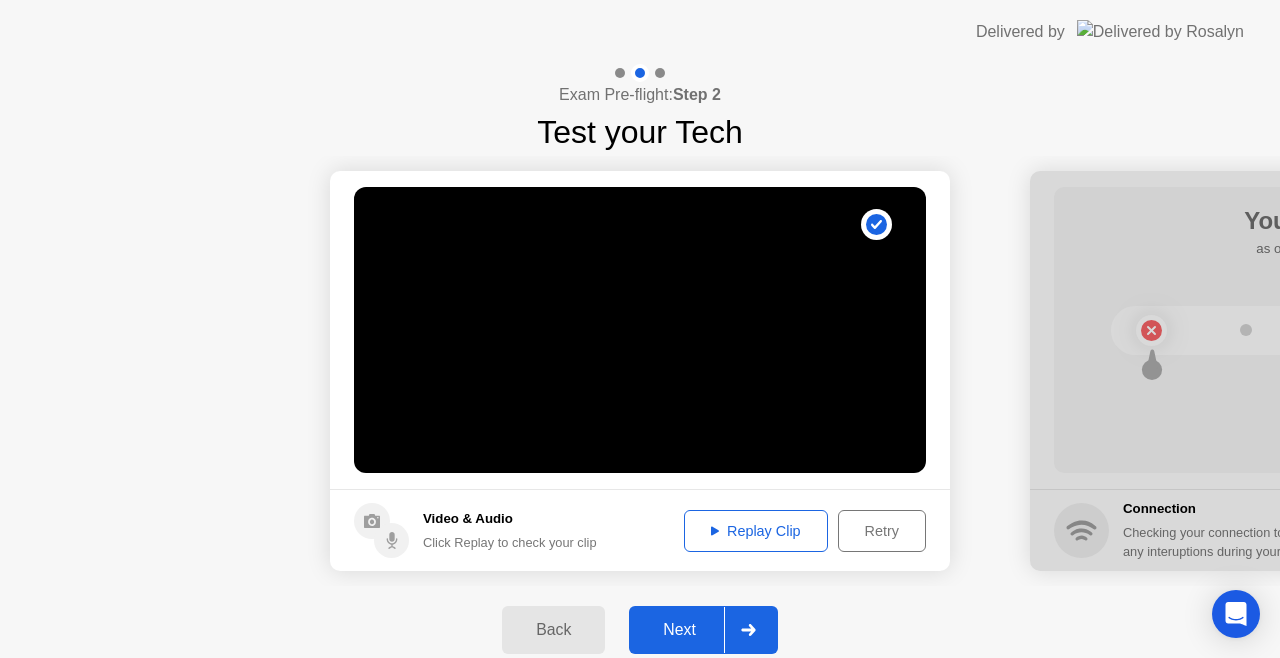 click on "Replay Clip" 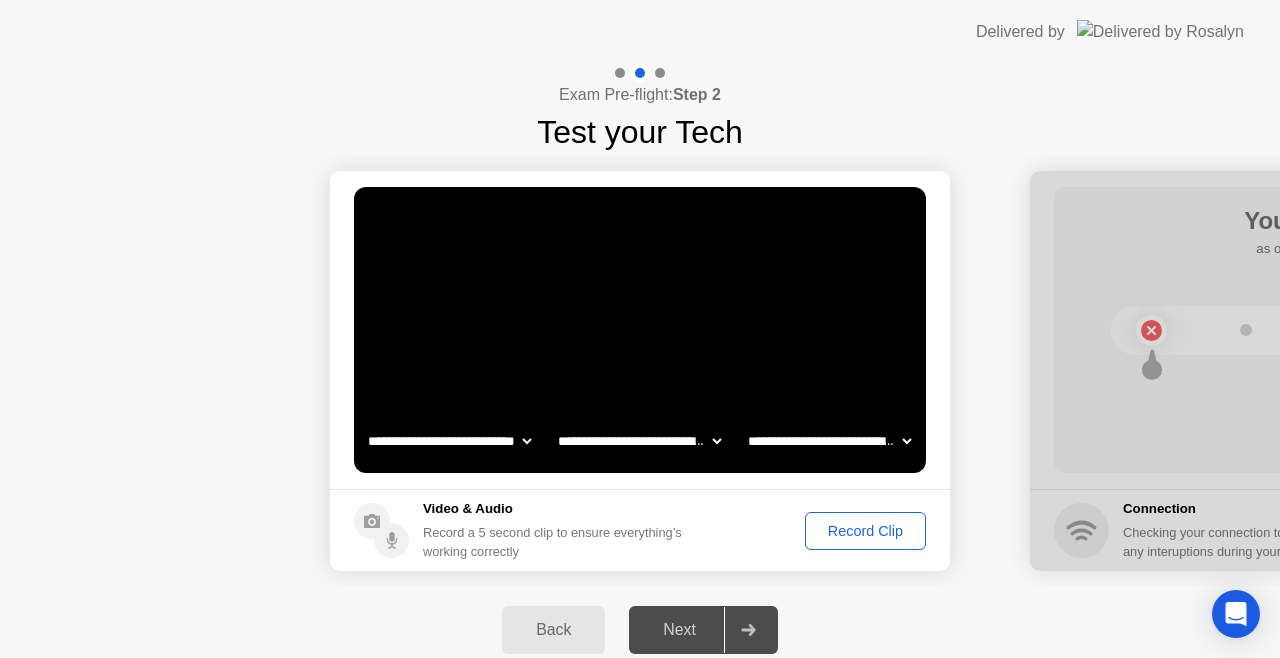 click on "Record Clip" 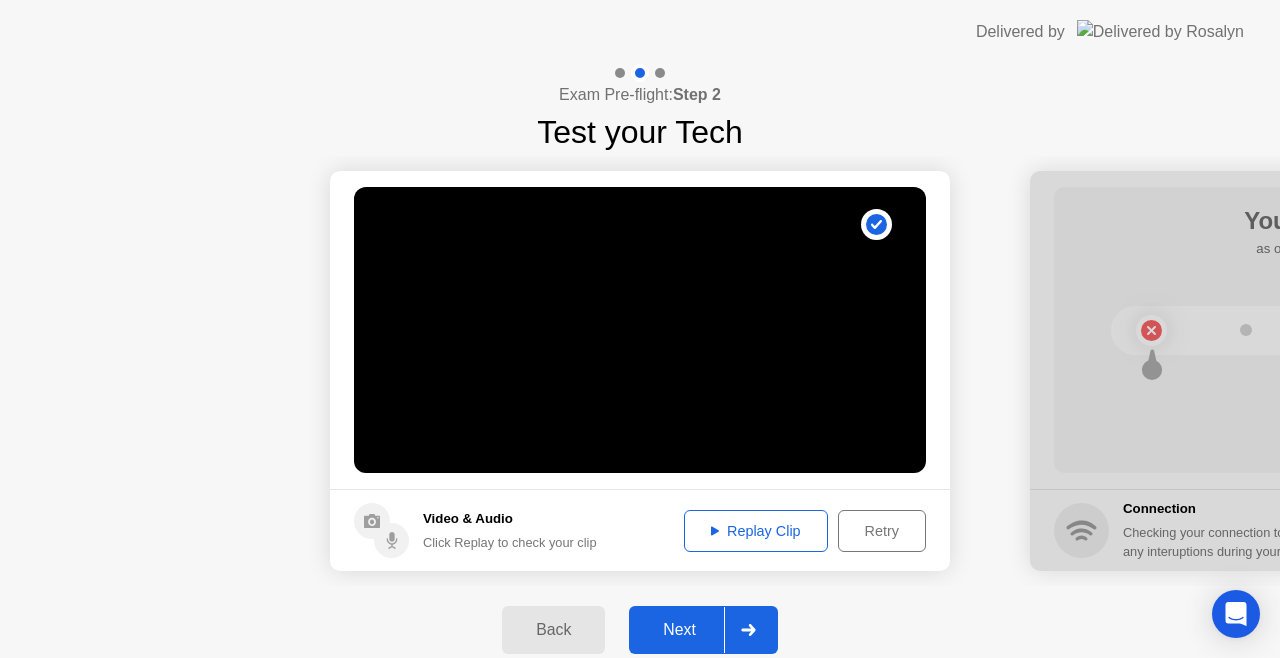 click on "Next" 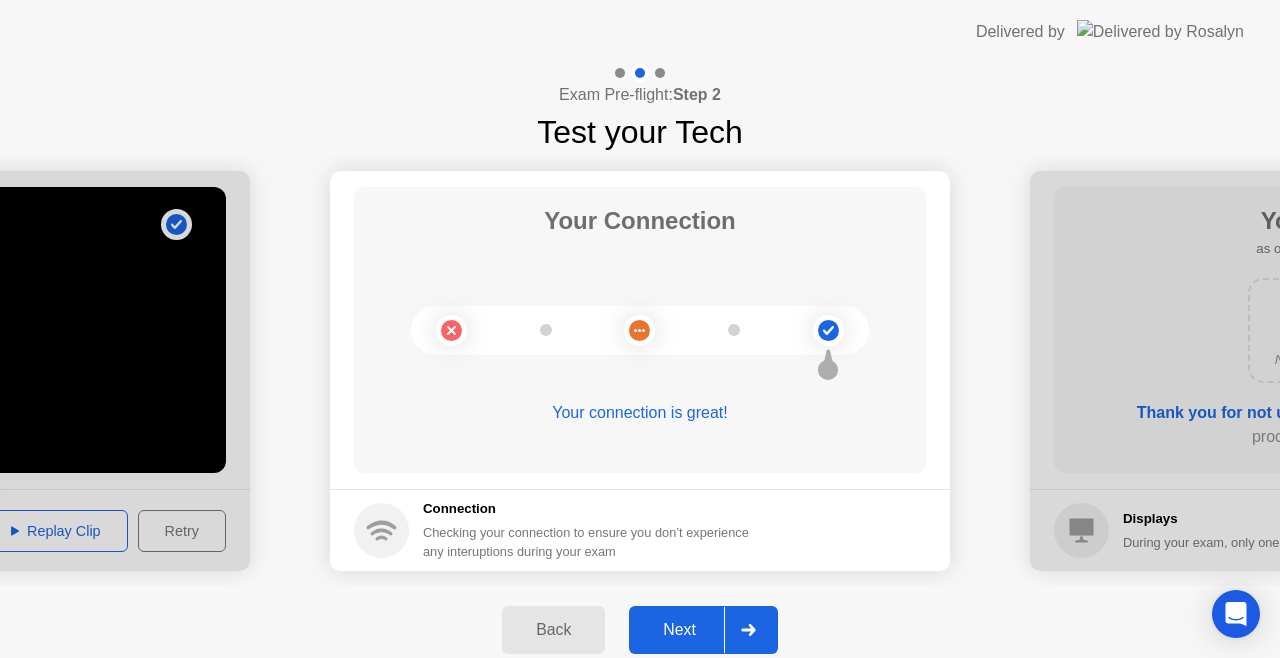 click on "Next" 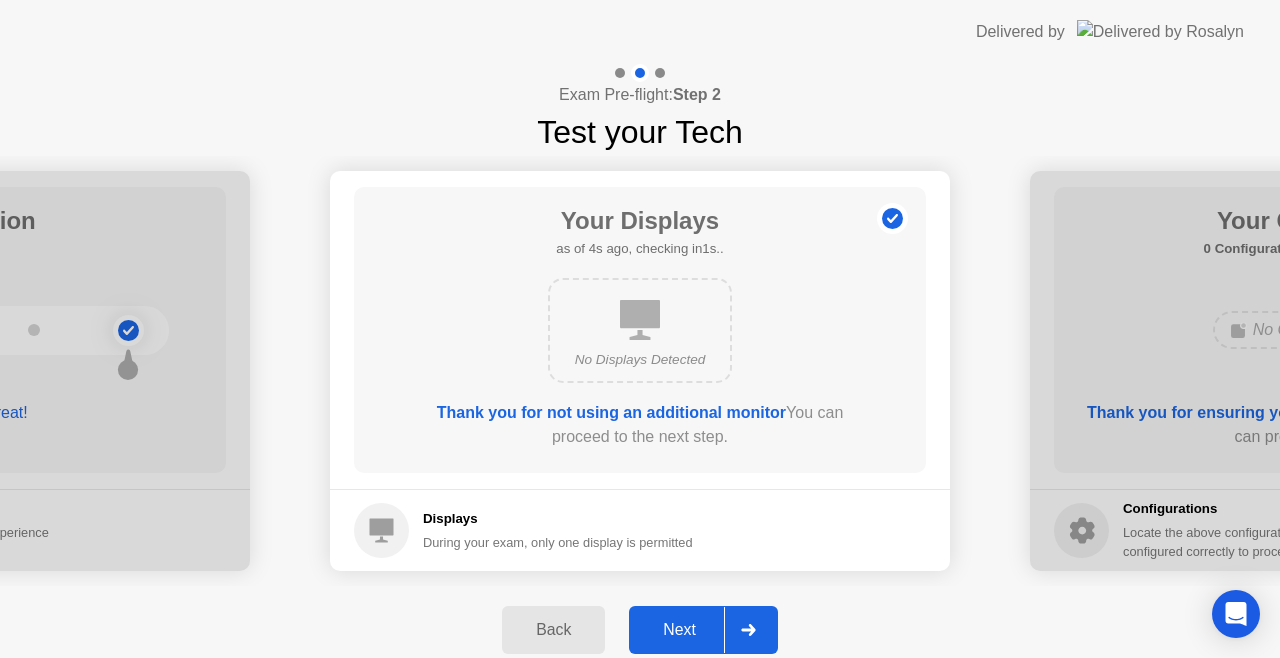 click on "Next" 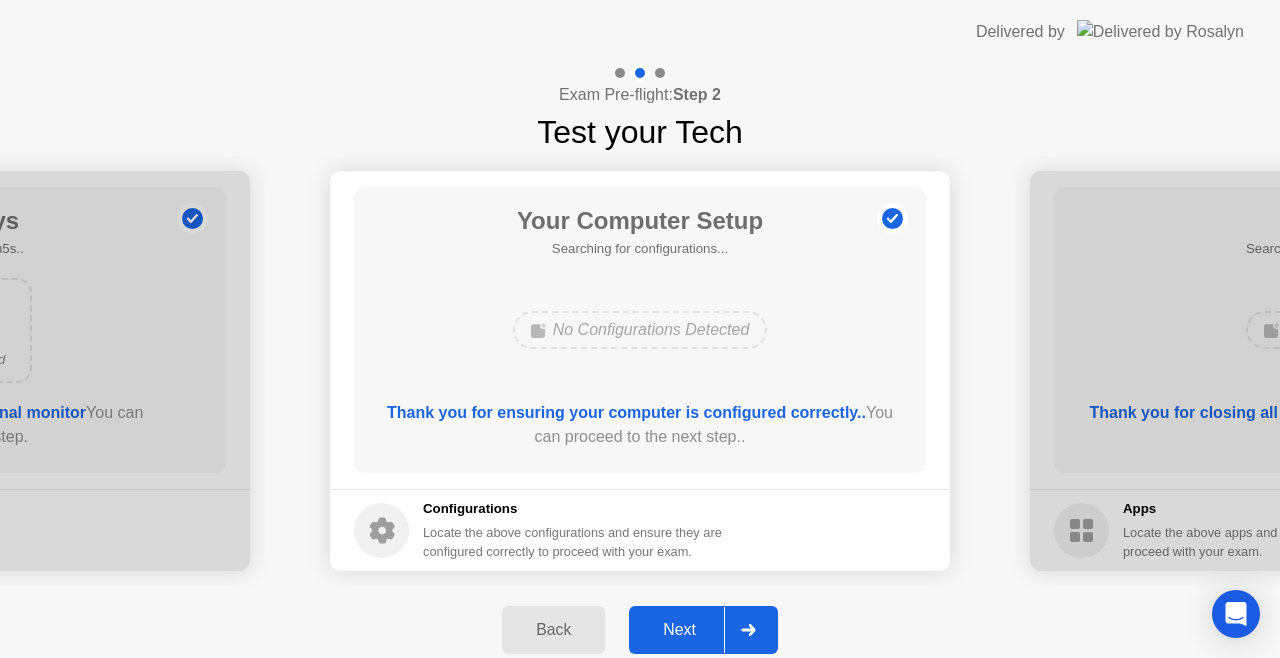 click on "Next" 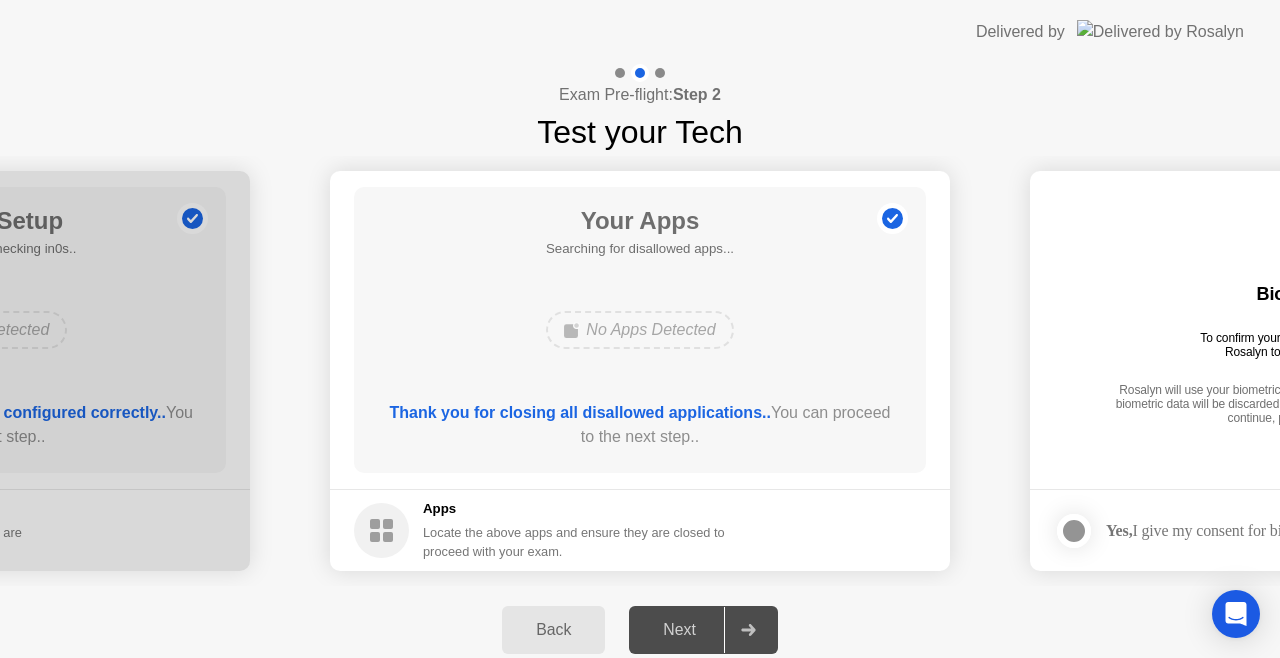click on "Next" 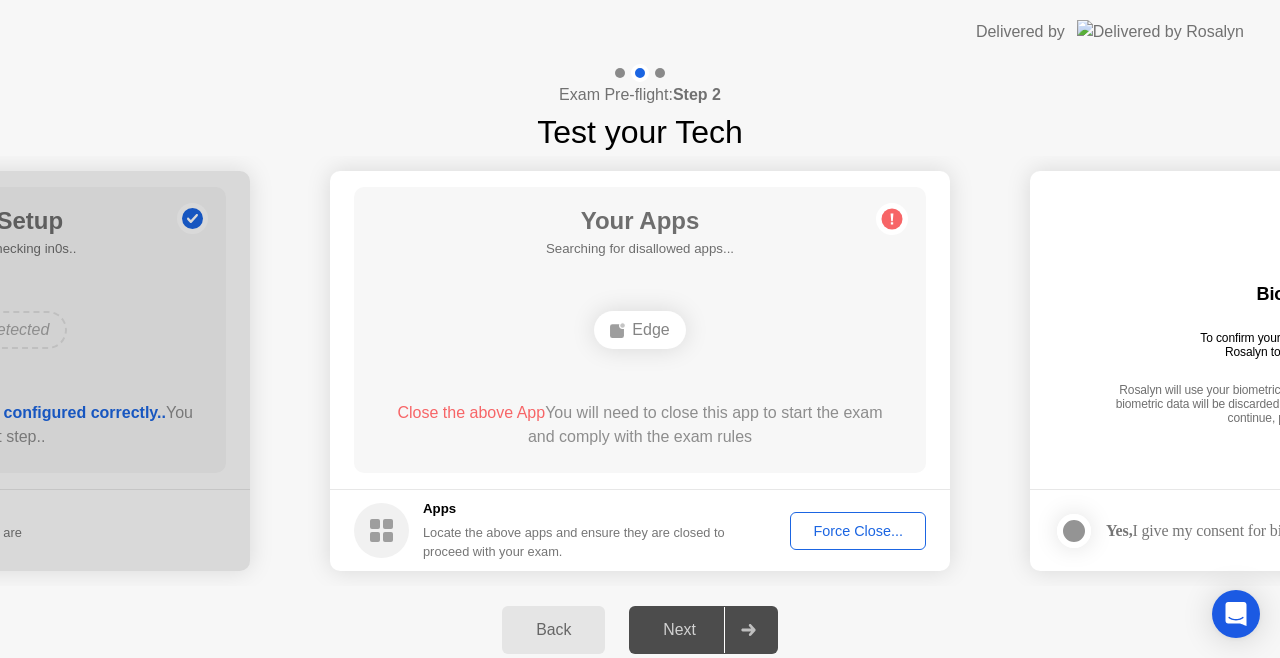 click on "Edge" 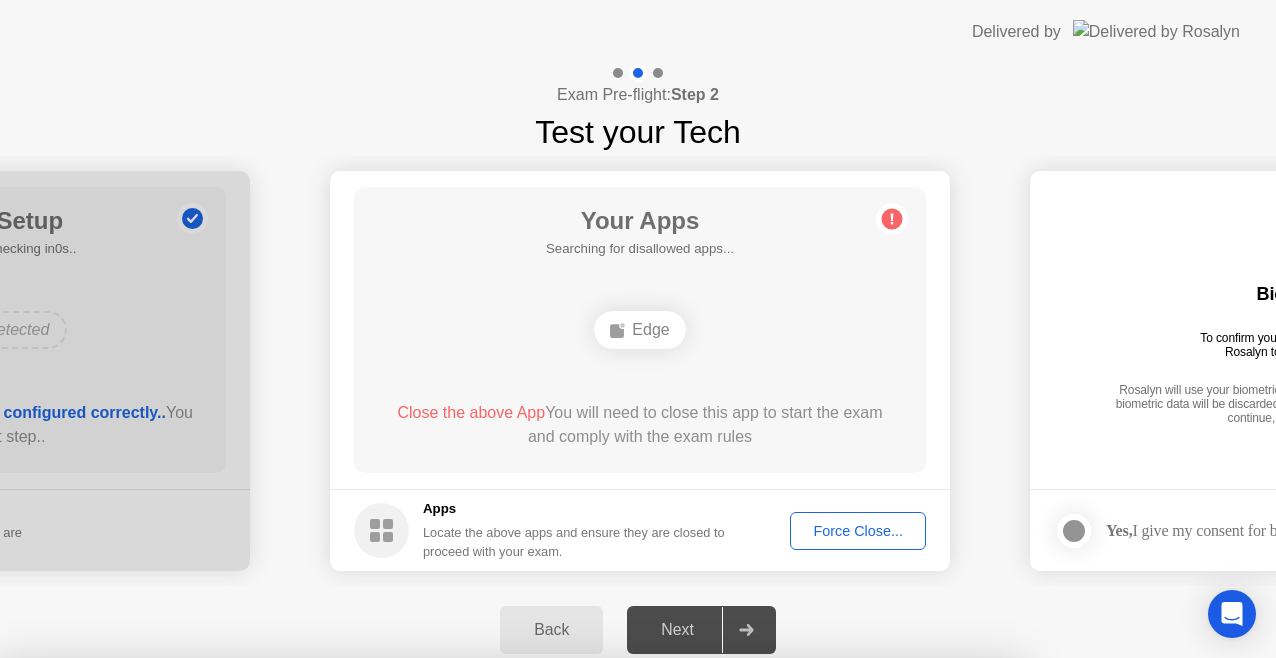 click on "Confirm" at bounding box center (577, 934) 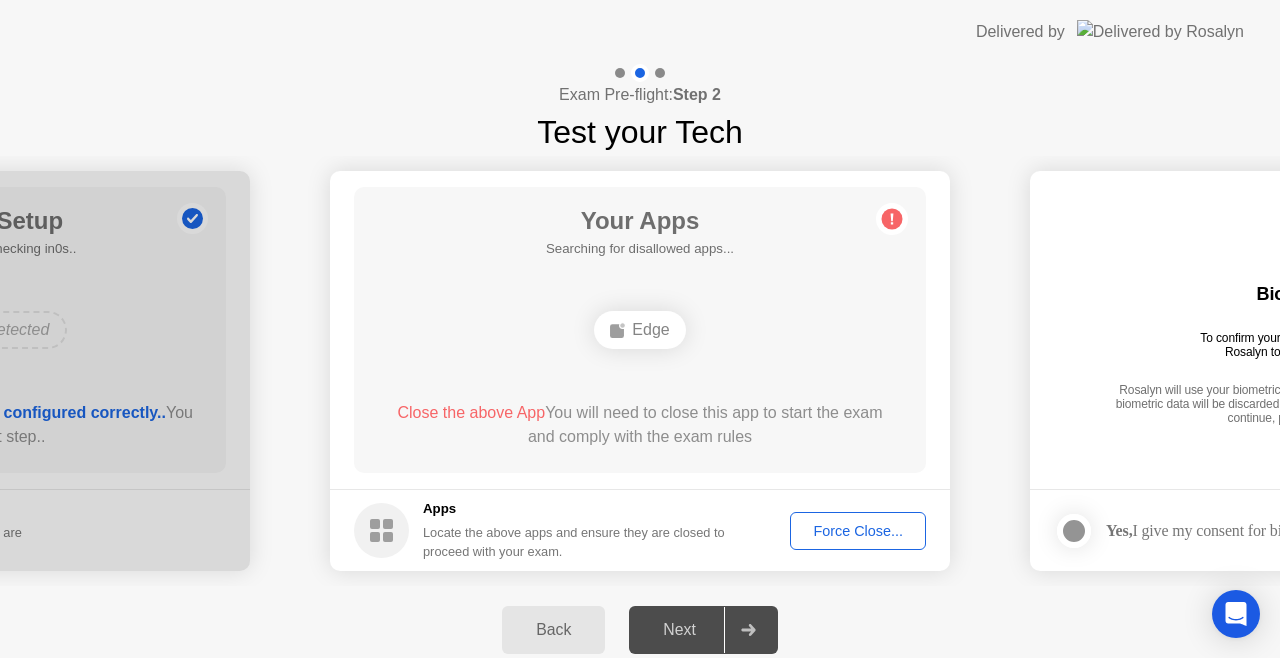 click on "Force Close..." 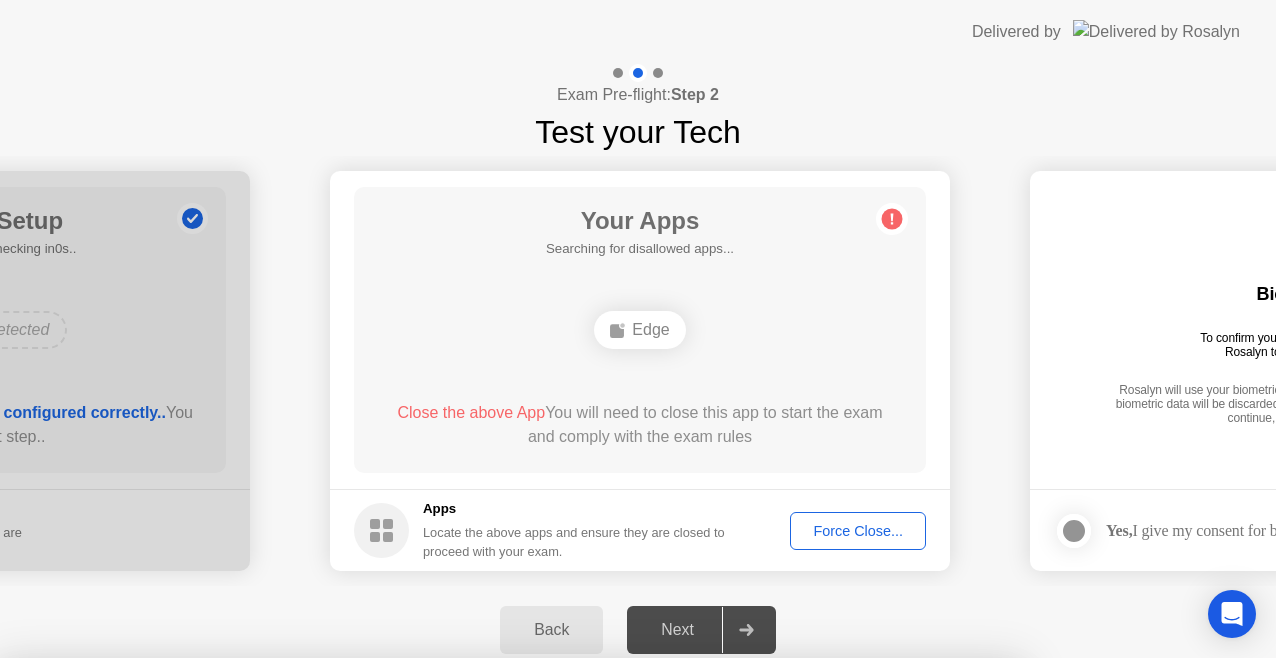 click on "Confirm" at bounding box center (577, 934) 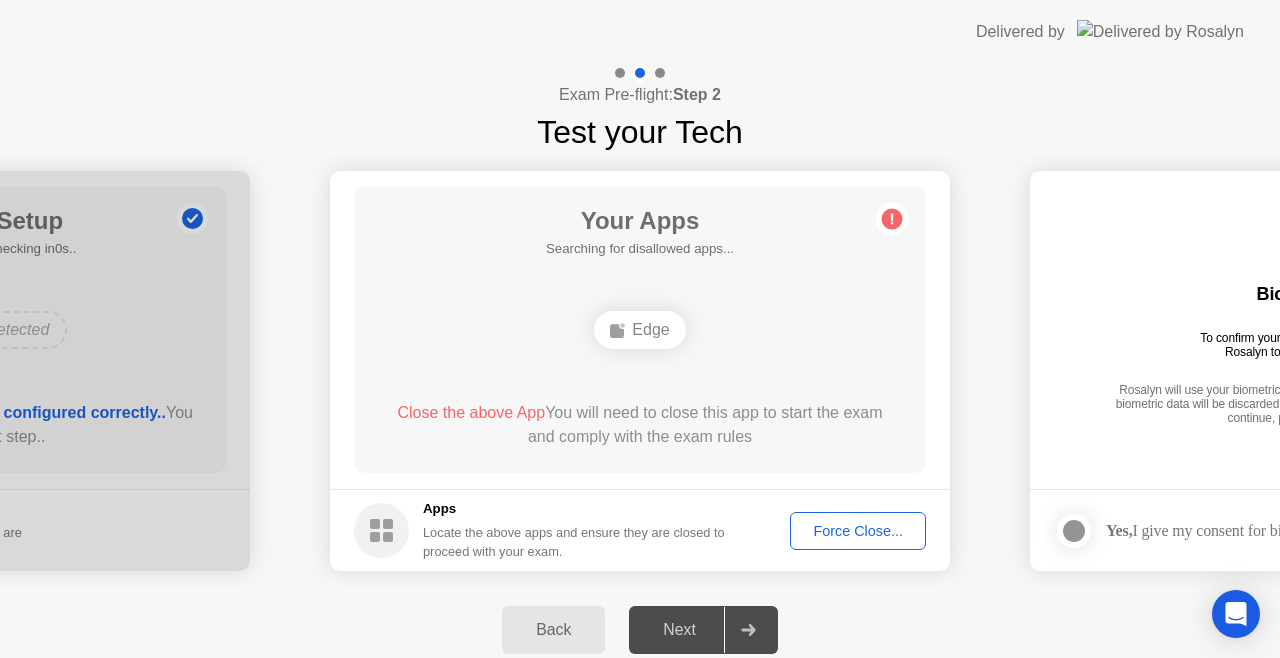 click on "Force Close..." 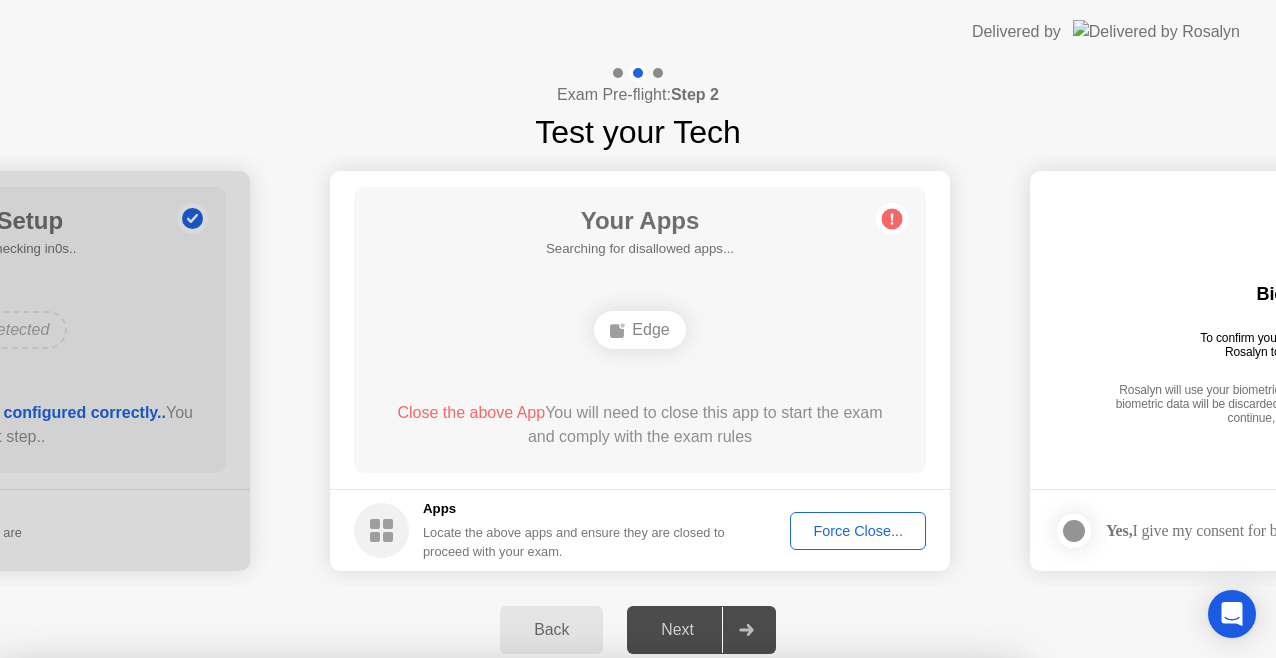 click on "Confirm" at bounding box center (577, 934) 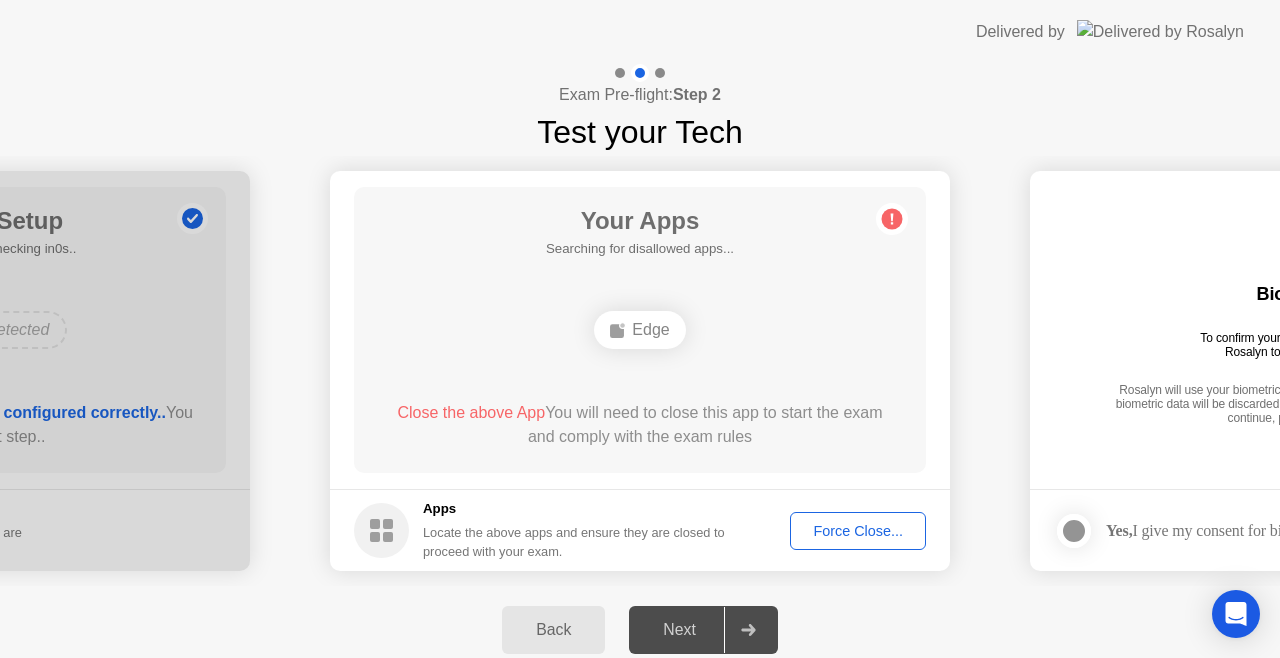 click on "Next" 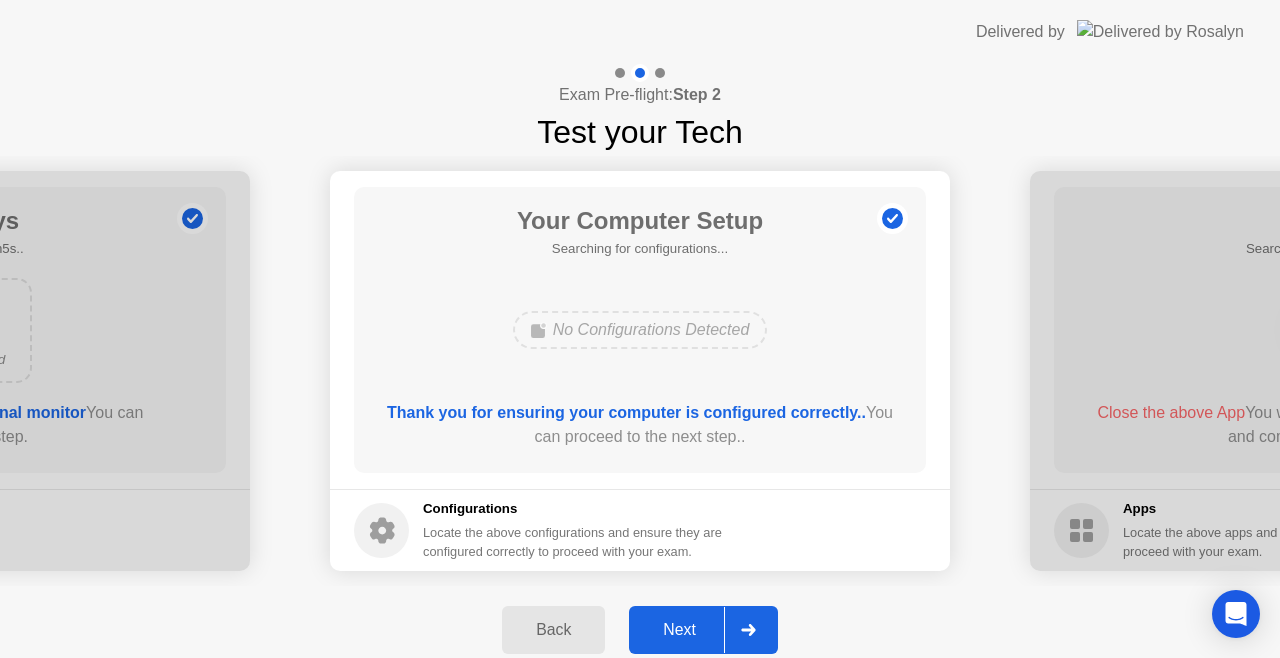 click on "Next" 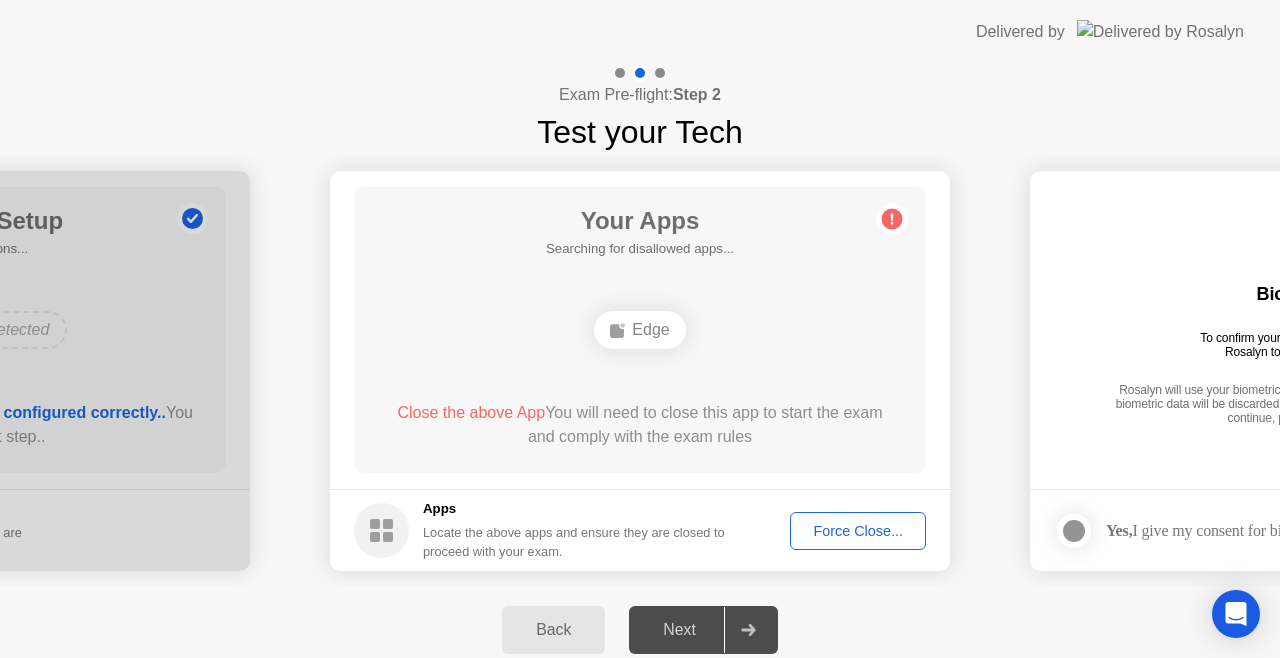 click on "Force Close..." 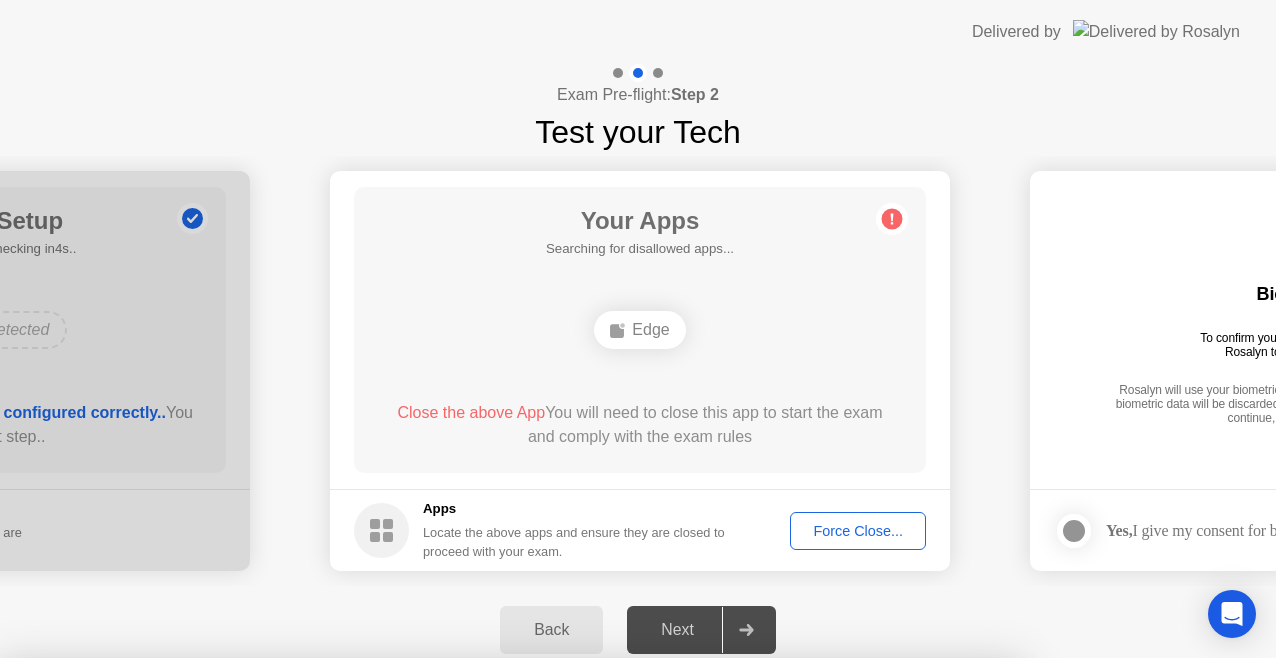 click on "Confirm" at bounding box center [577, 934] 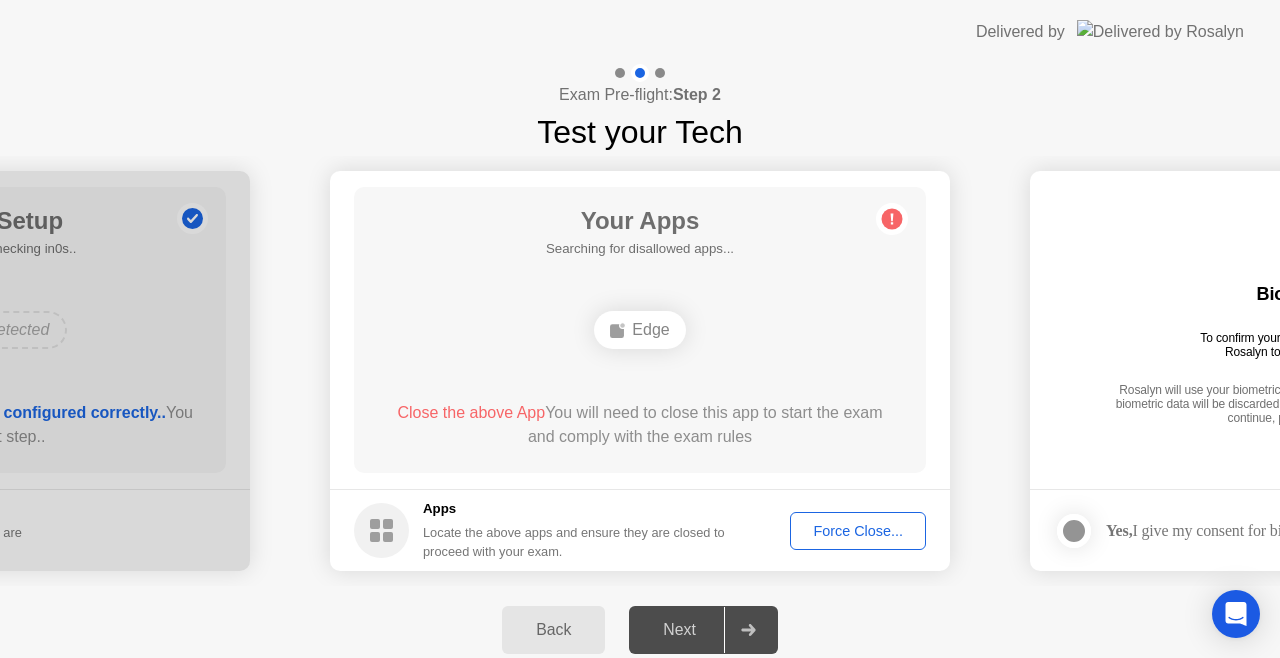 click on "Force Close..." 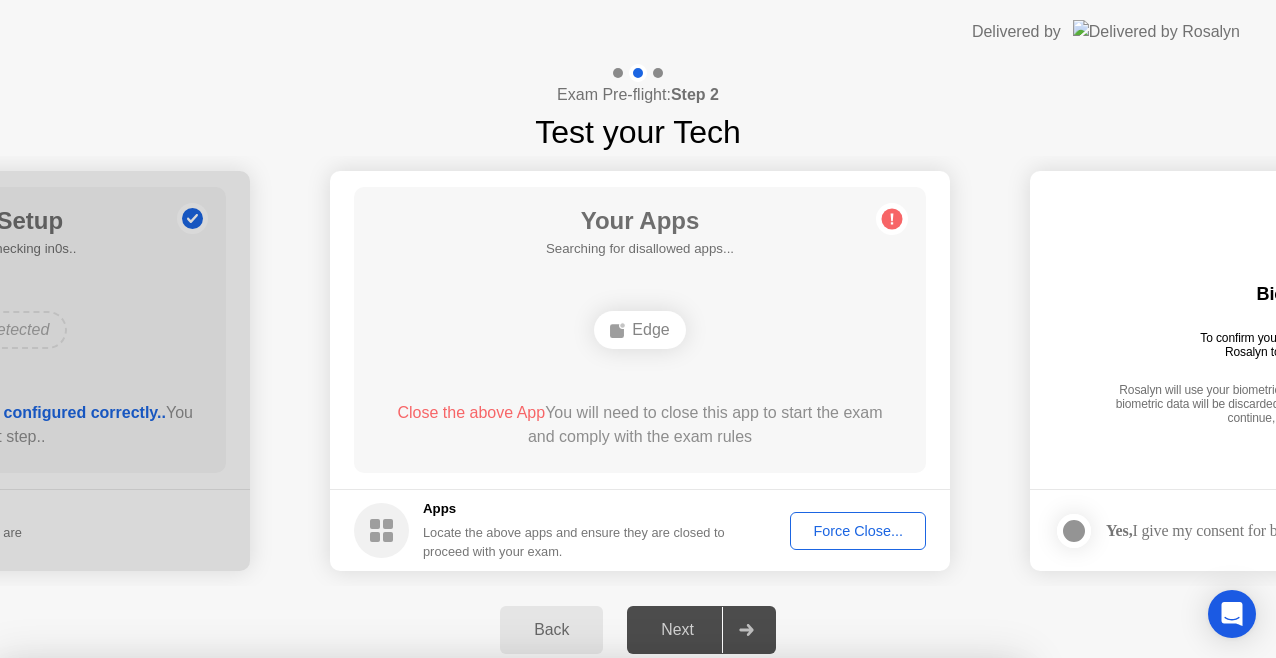 click on "Confirm" at bounding box center [577, 934] 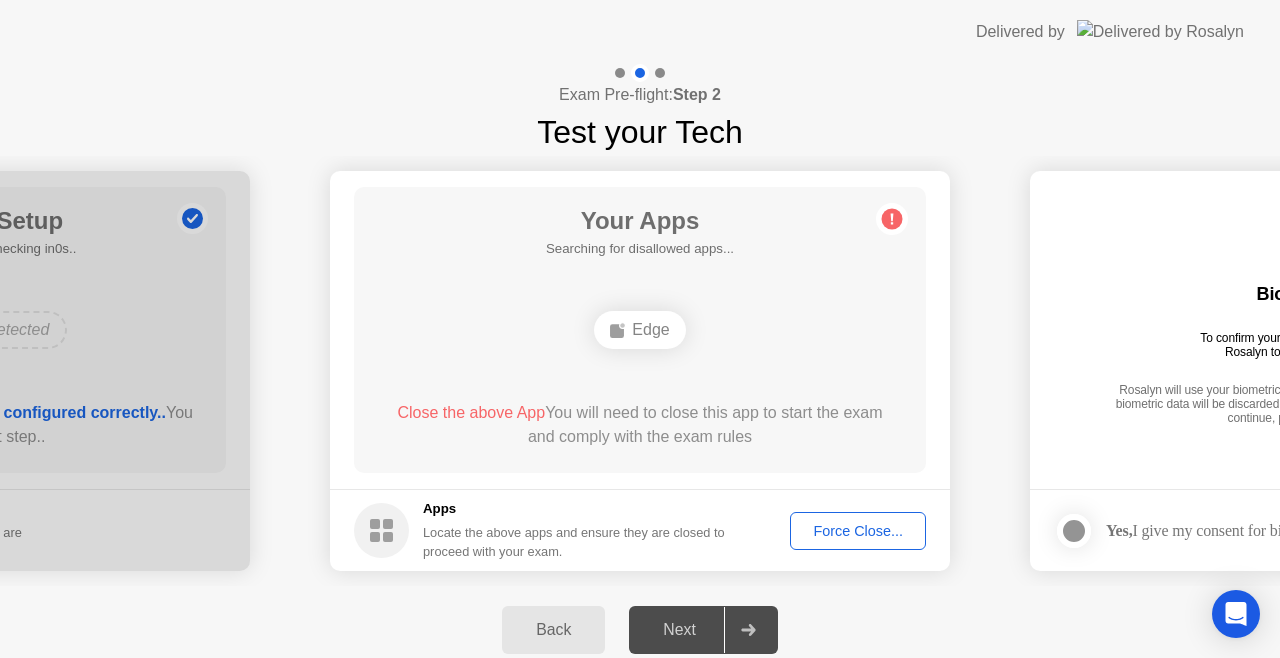 click on "Force Close..." 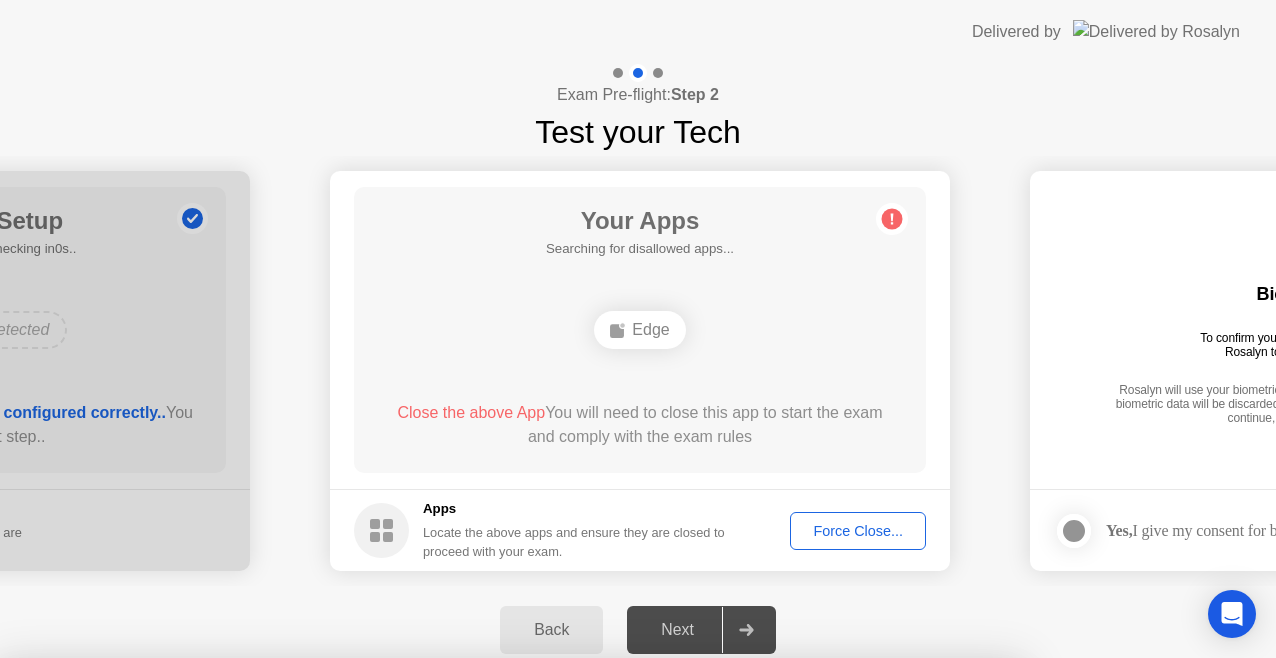 click on "Confirm" at bounding box center (577, 934) 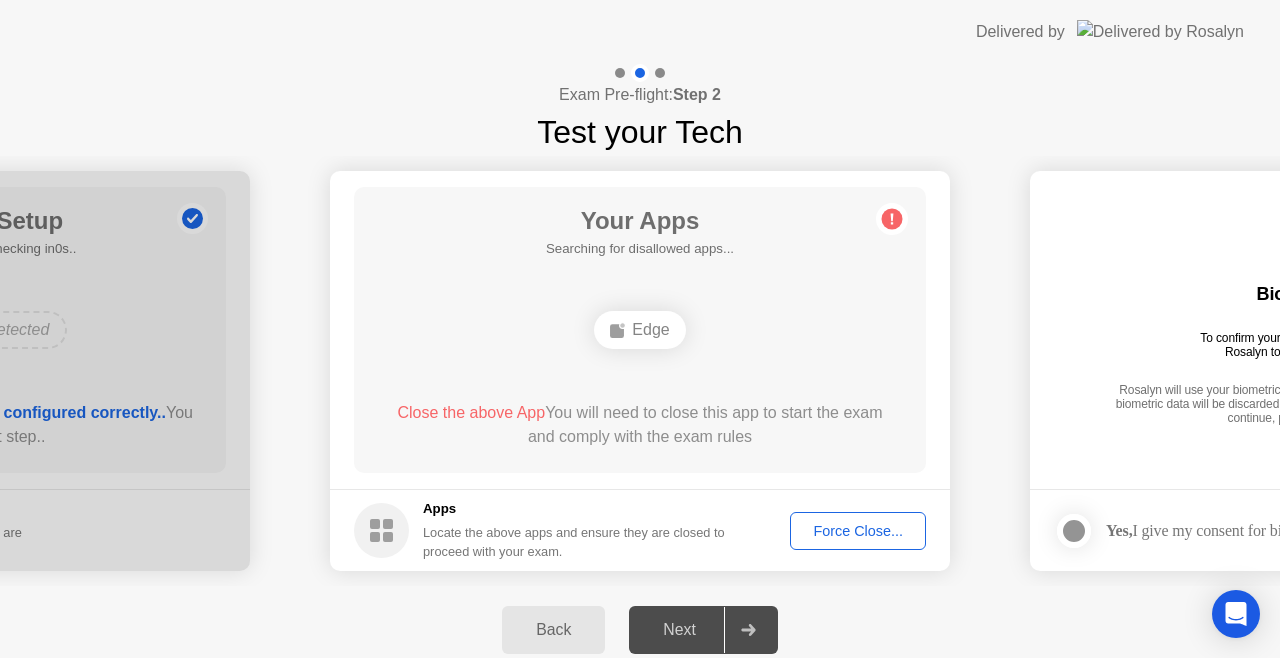 click on "Force Close..." 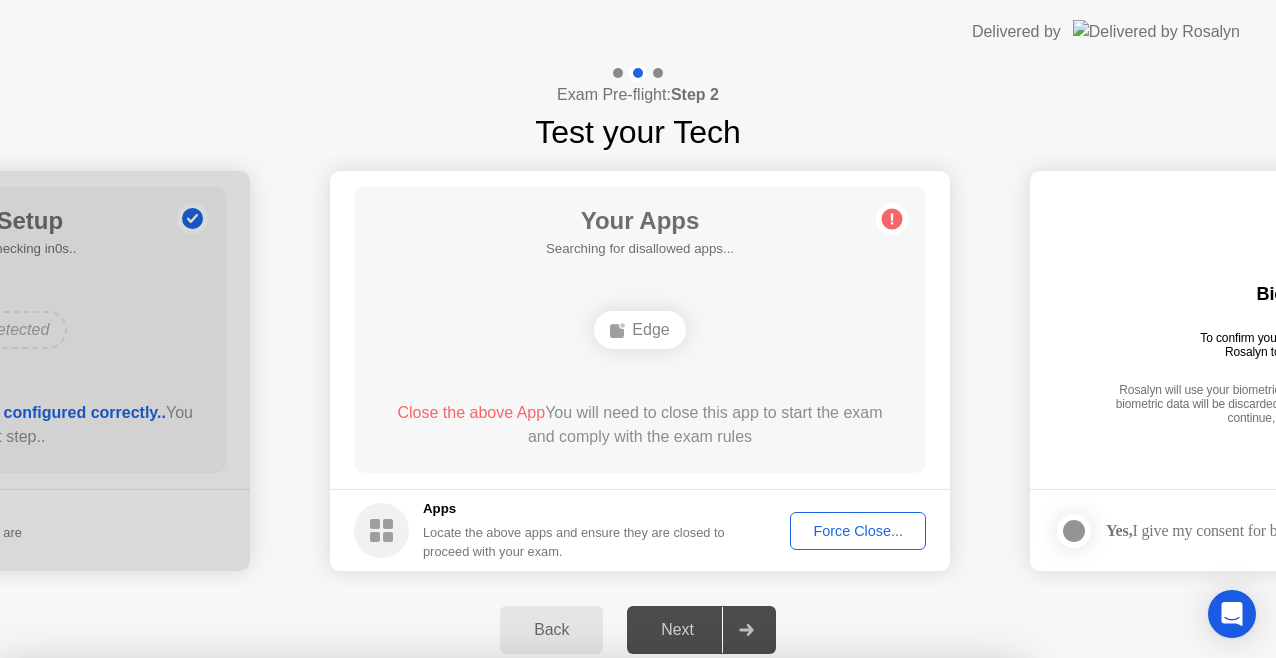 click on "Confirm" at bounding box center (577, 934) 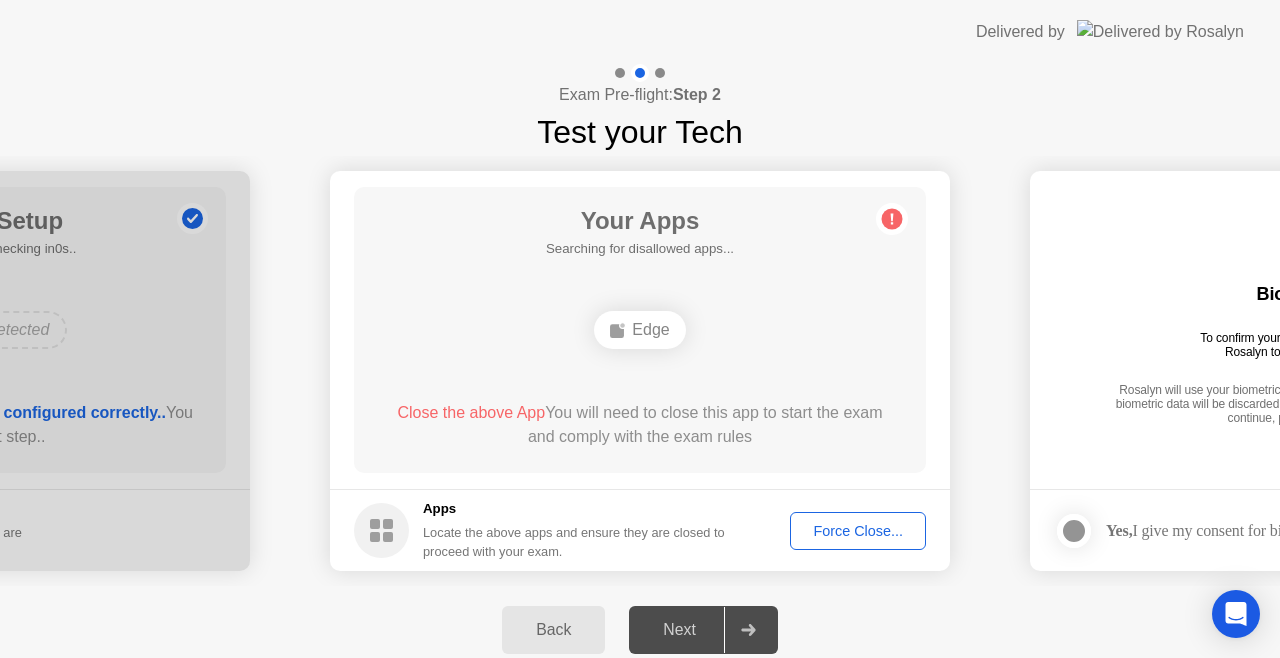 click on "Force Close..." 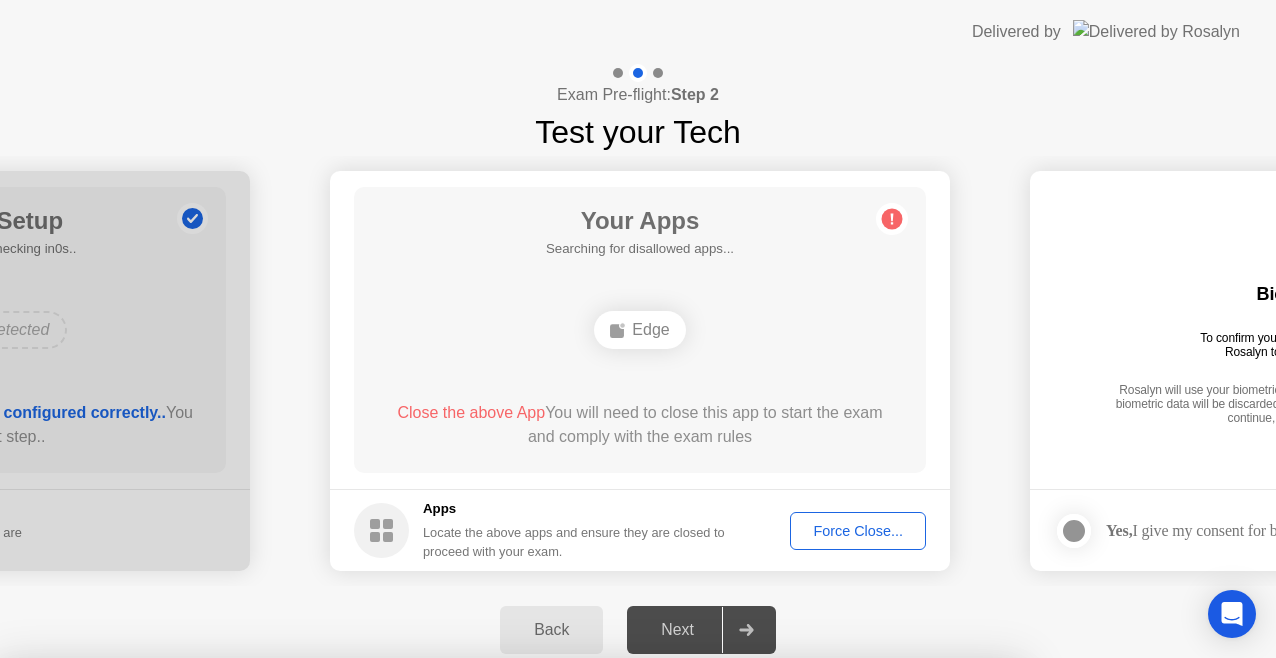 click on "Confirm" at bounding box center [577, 934] 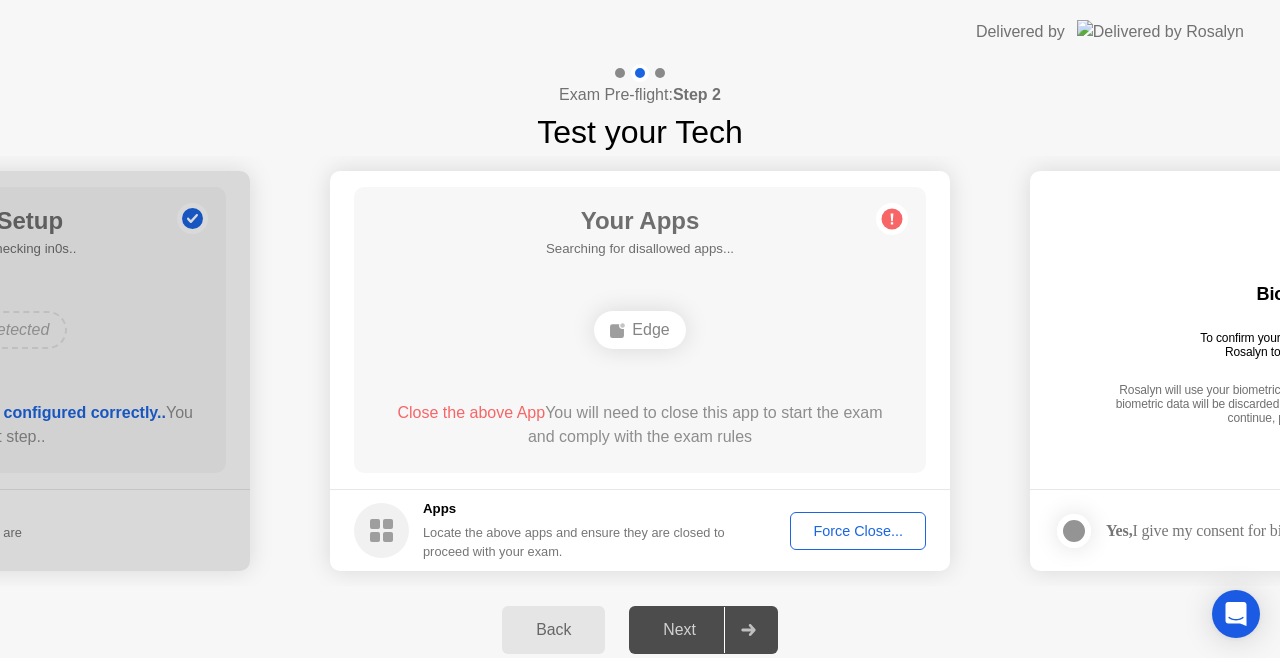 click on "Force Close..." 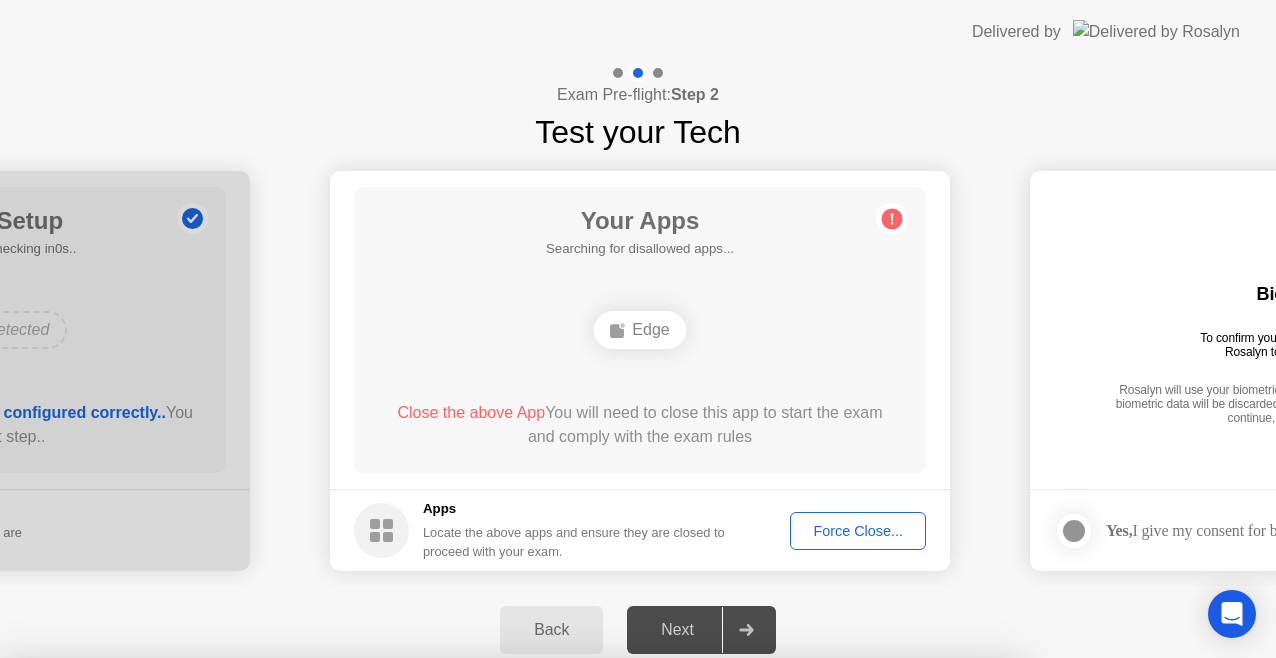 click on "Confirm" at bounding box center [577, 934] 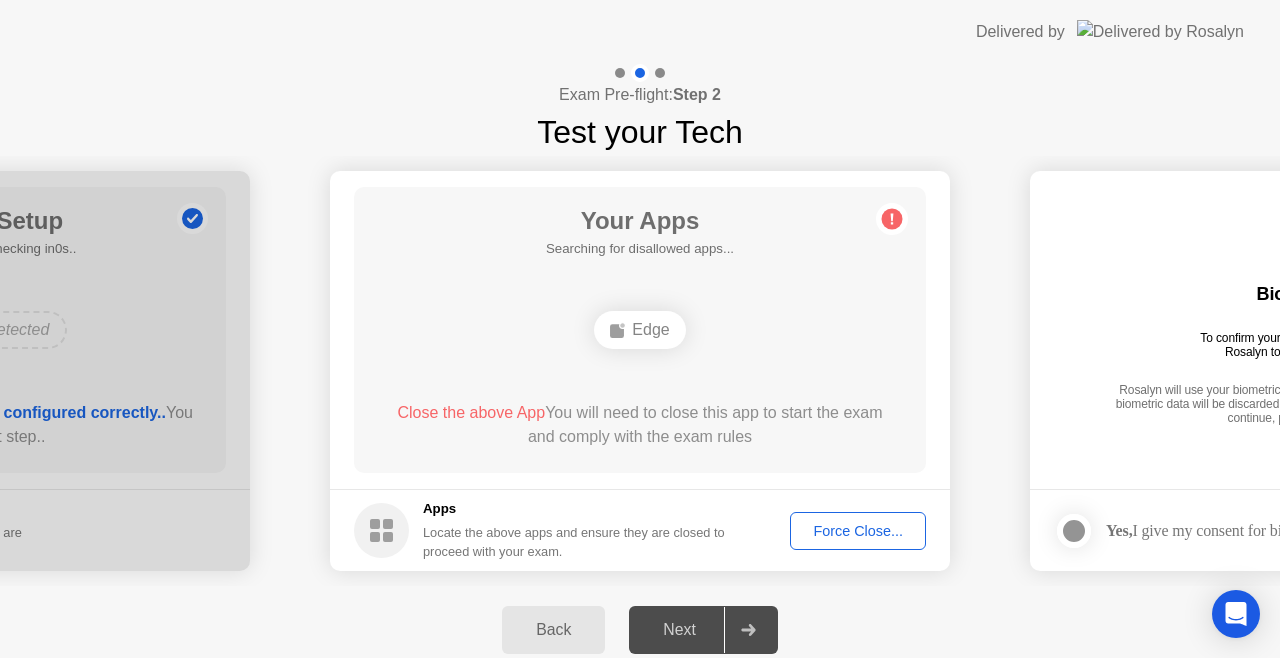 type 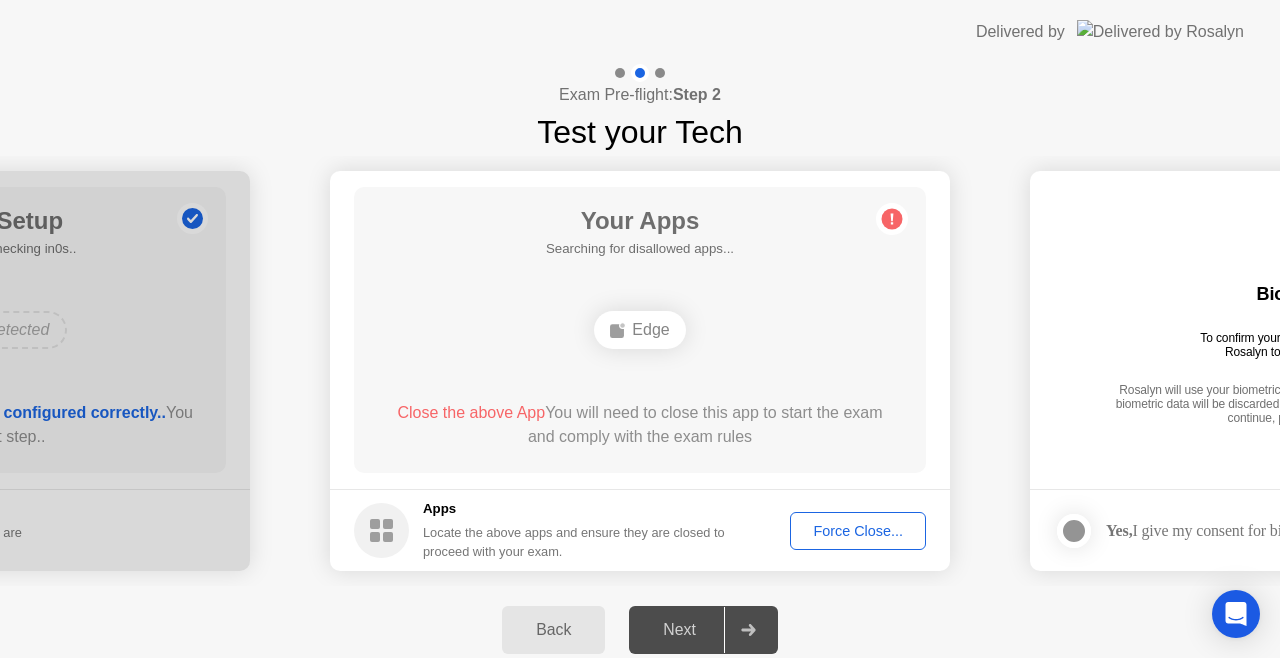 click 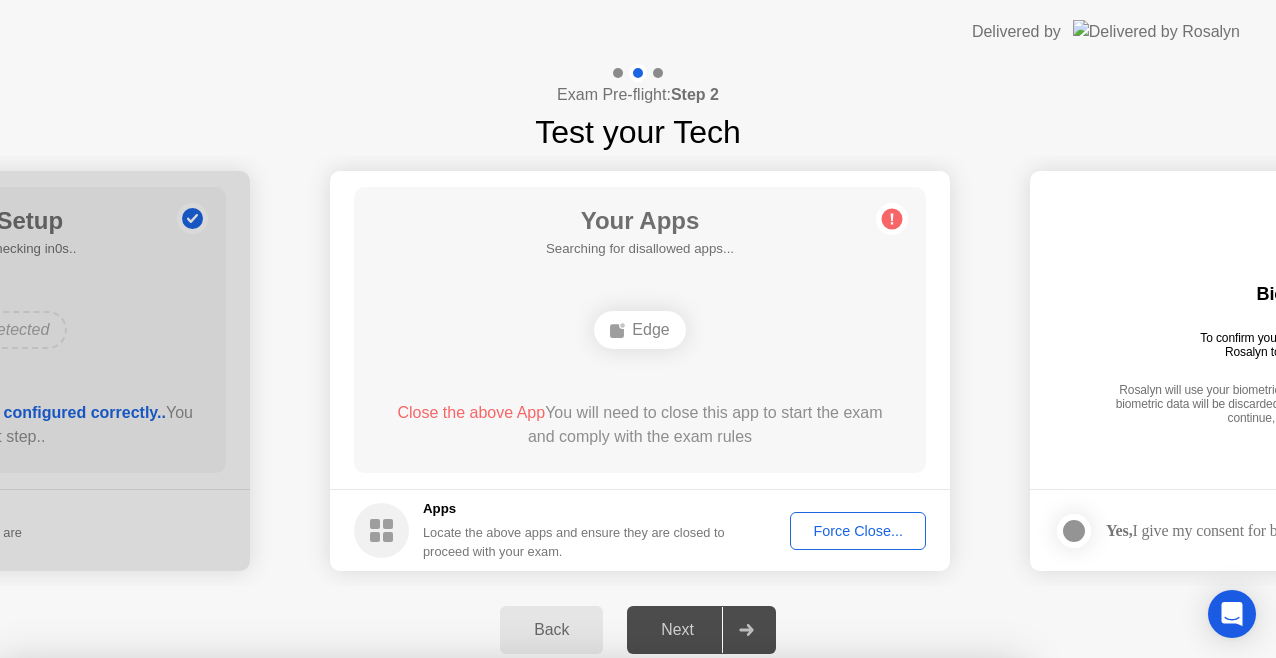 click on "Close" at bounding box center [429, 1051] 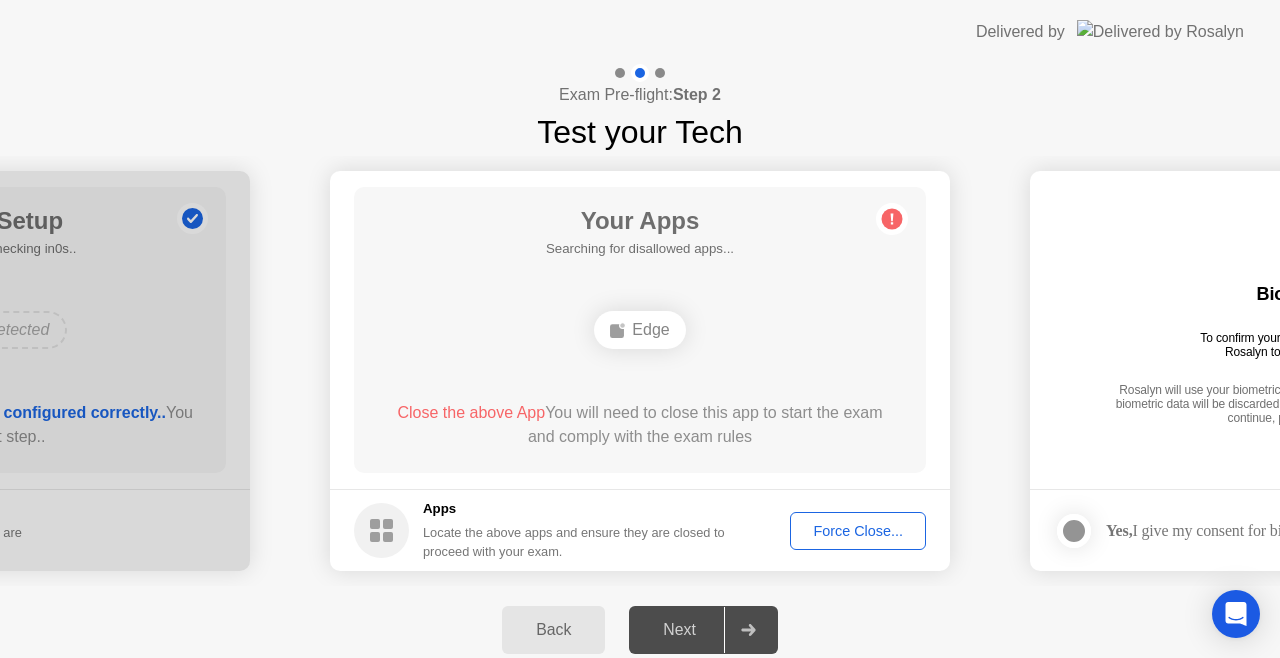 click on "Force Close..." 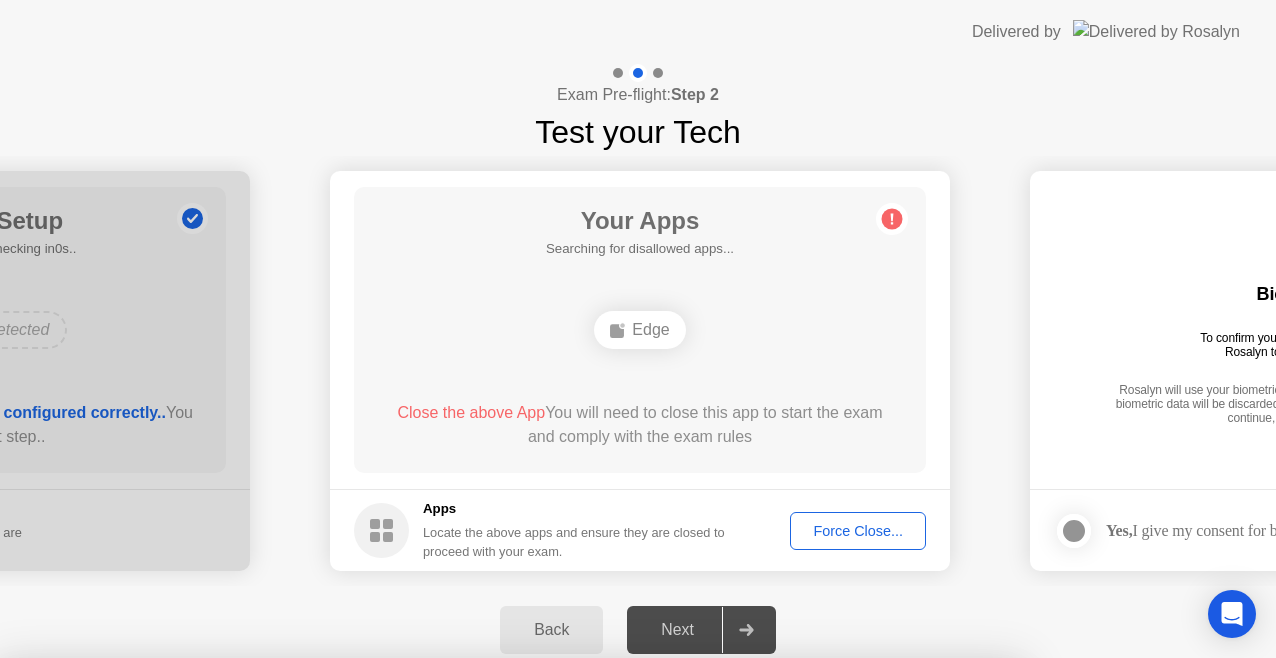 click on "Confirm" at bounding box center [577, 934] 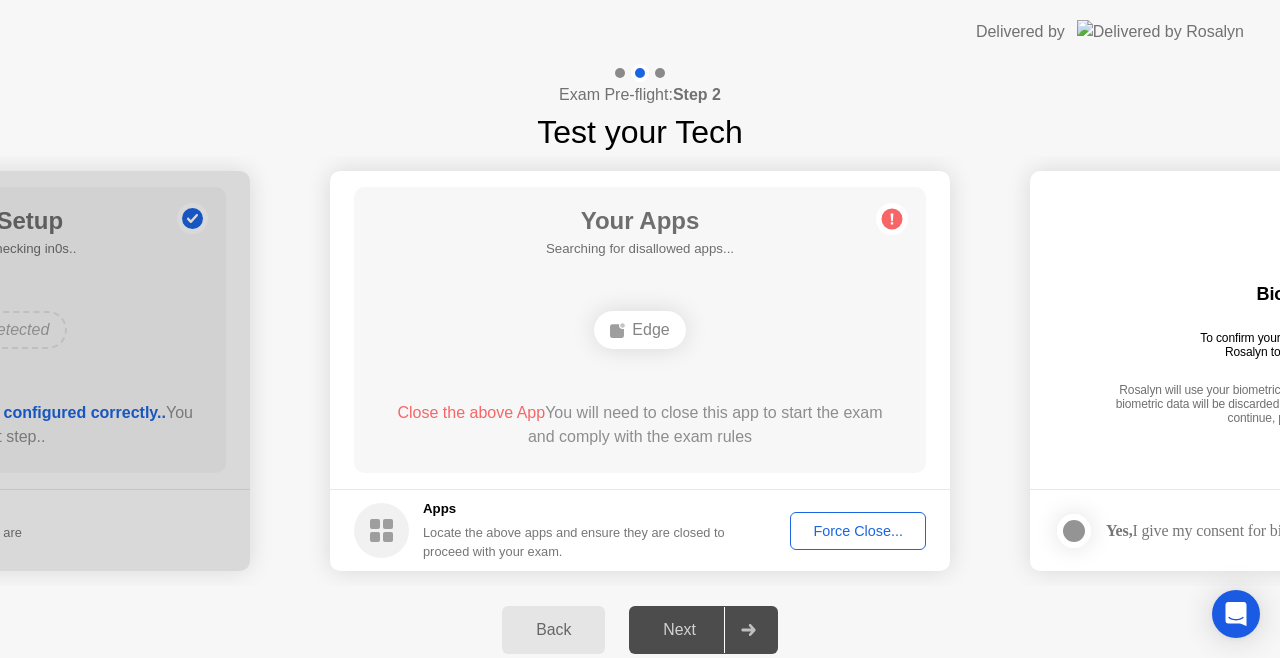 click on "Force Close..." 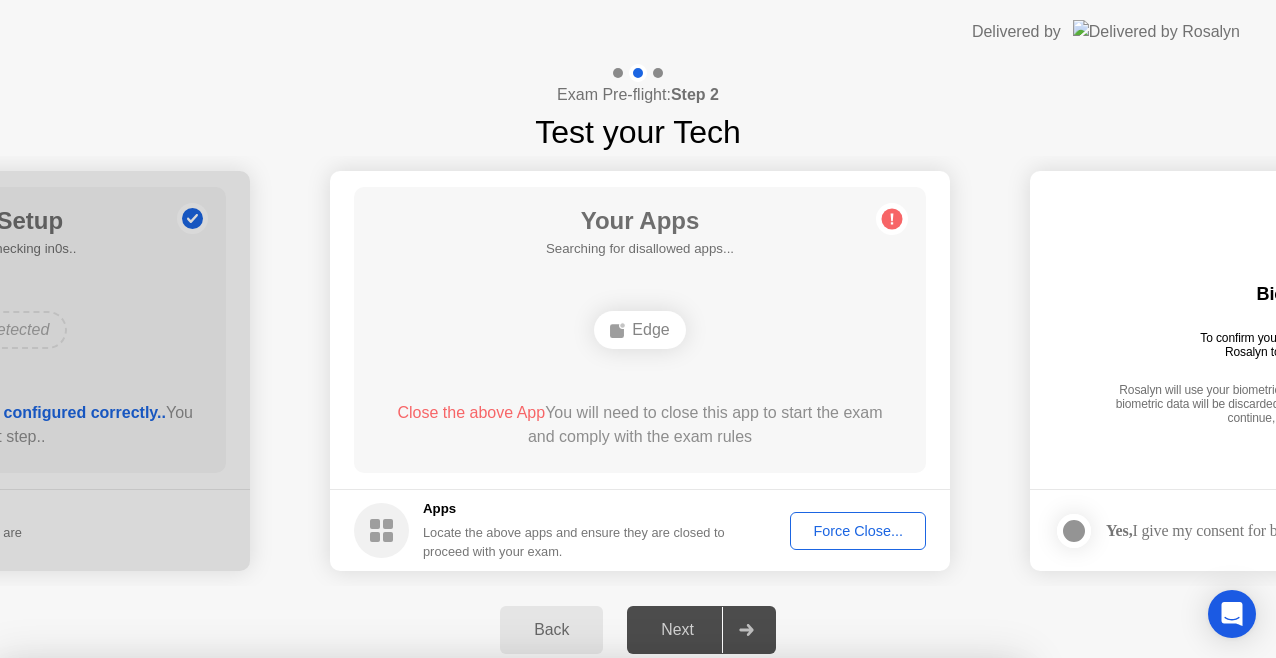 click on "Confirm" at bounding box center [577, 934] 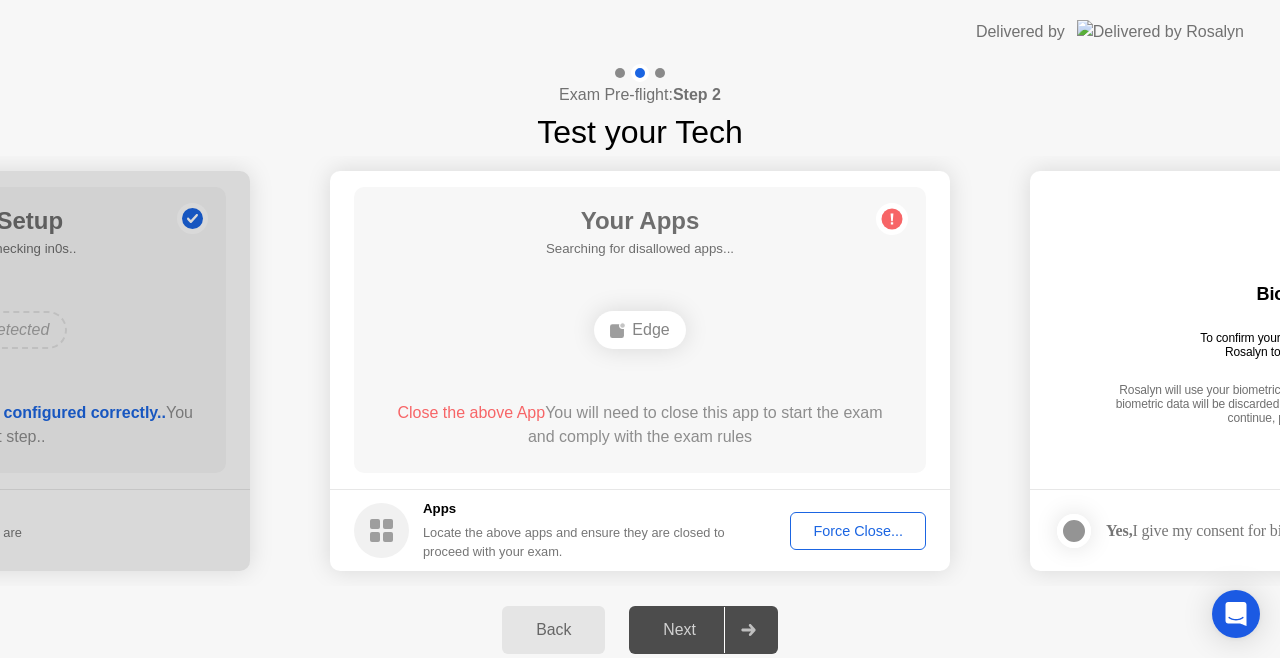 click on "Force Close..." 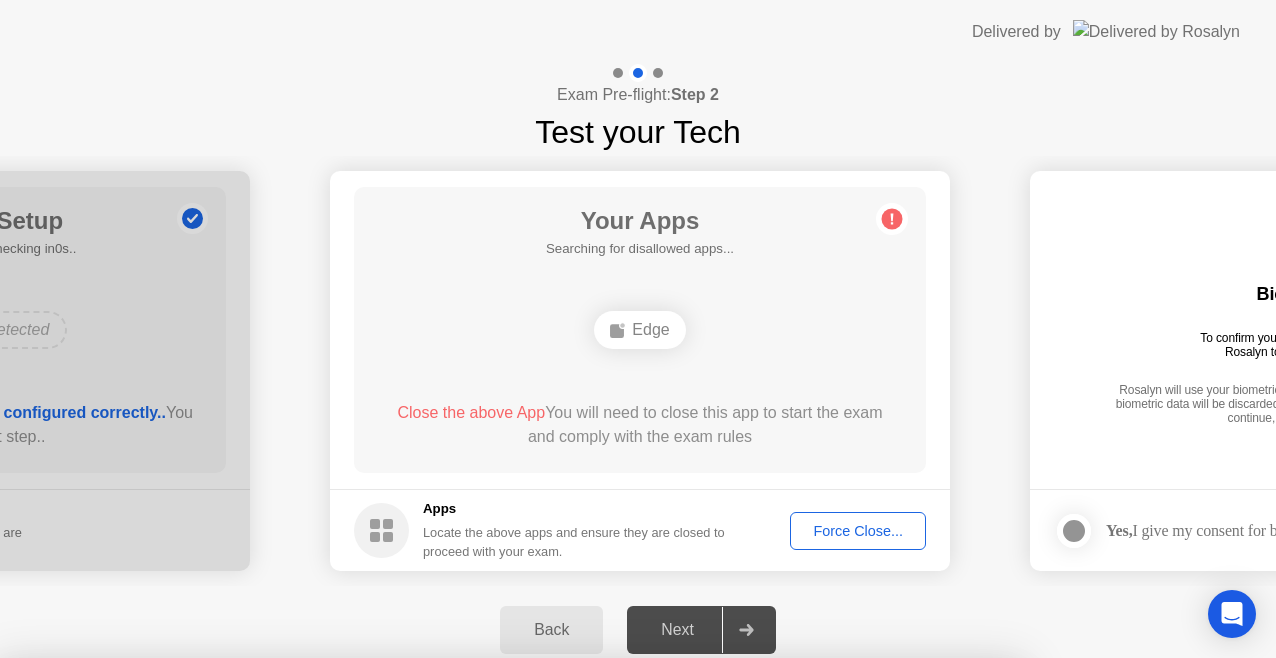 click on "Learn more about closing apps" at bounding box center (510, 811) 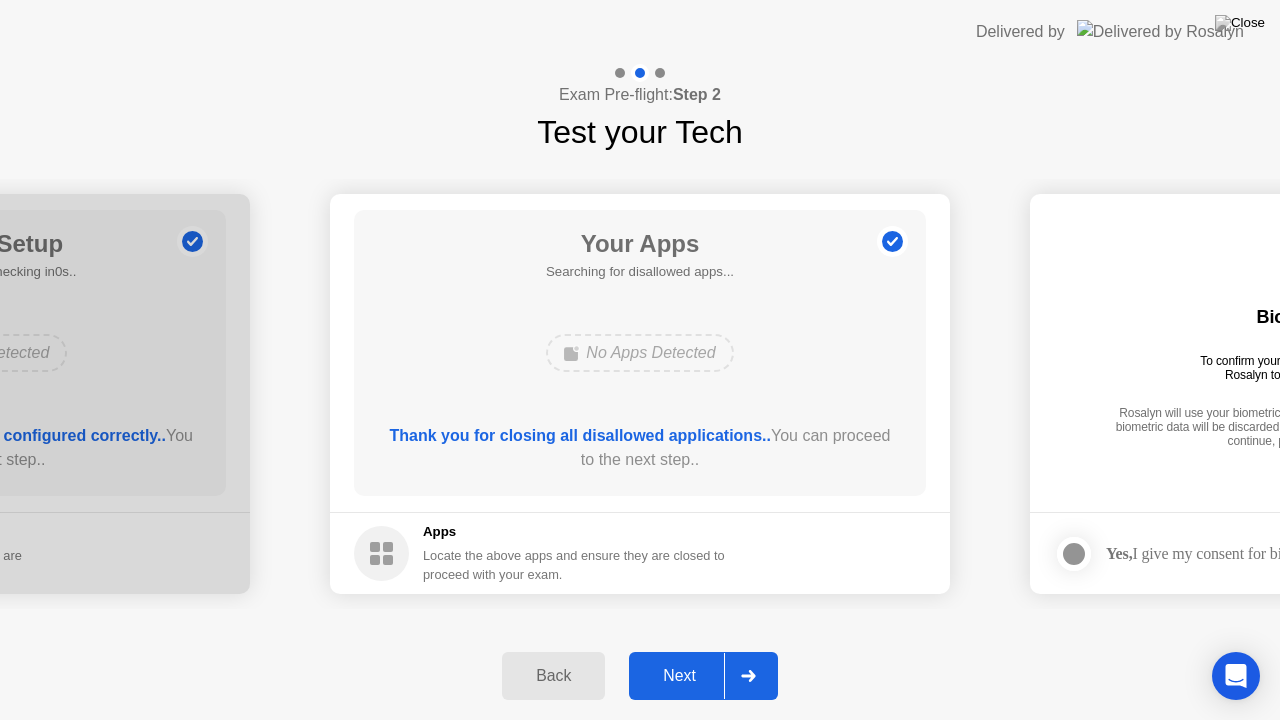 click on "Next" 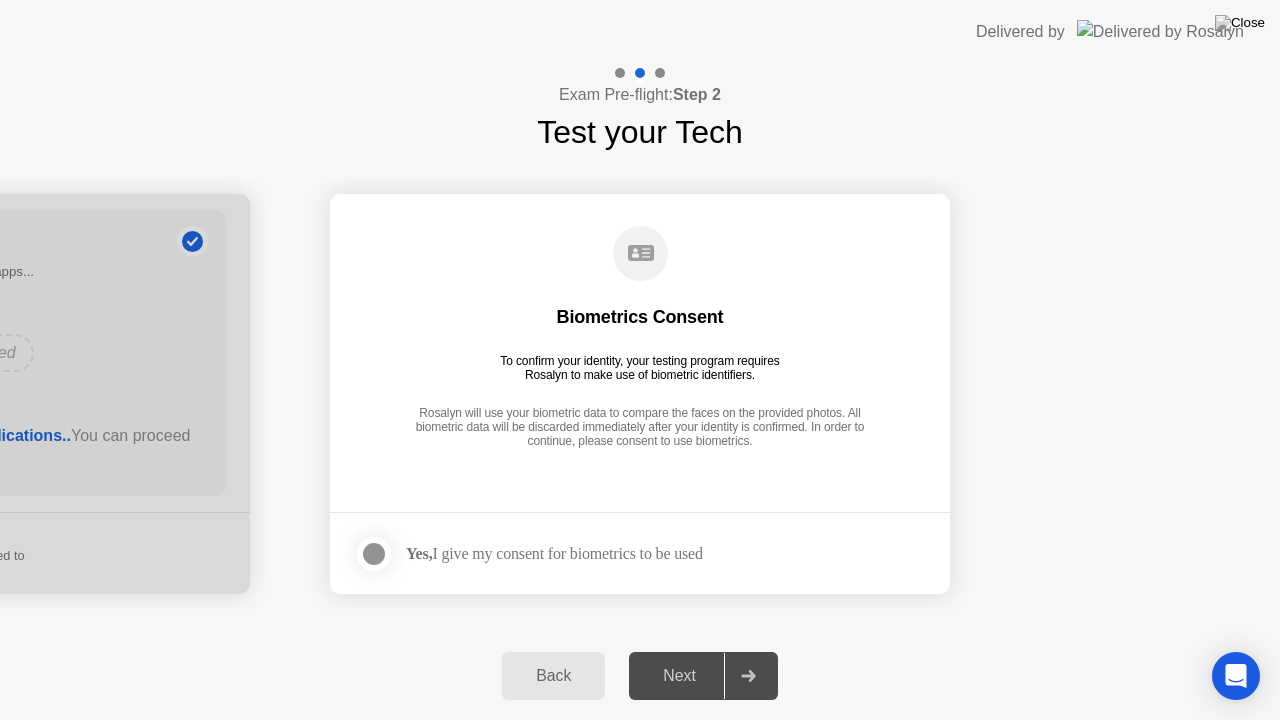 click 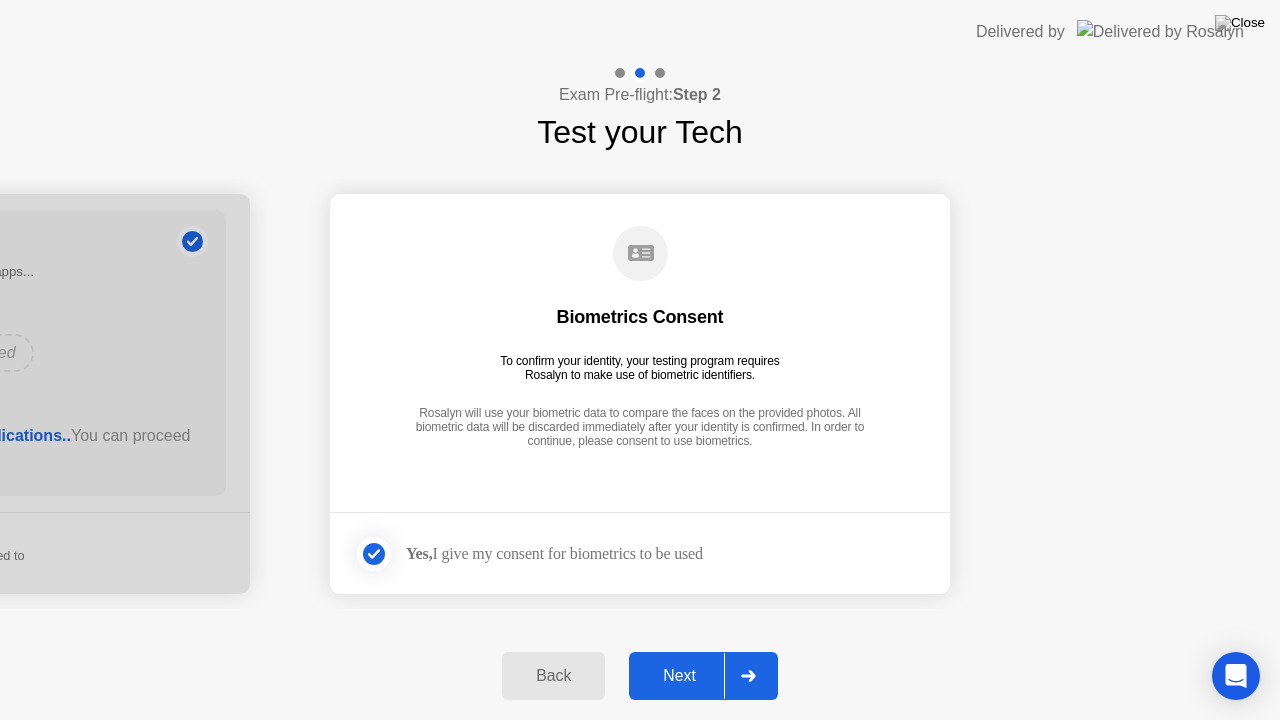 click on "Next" 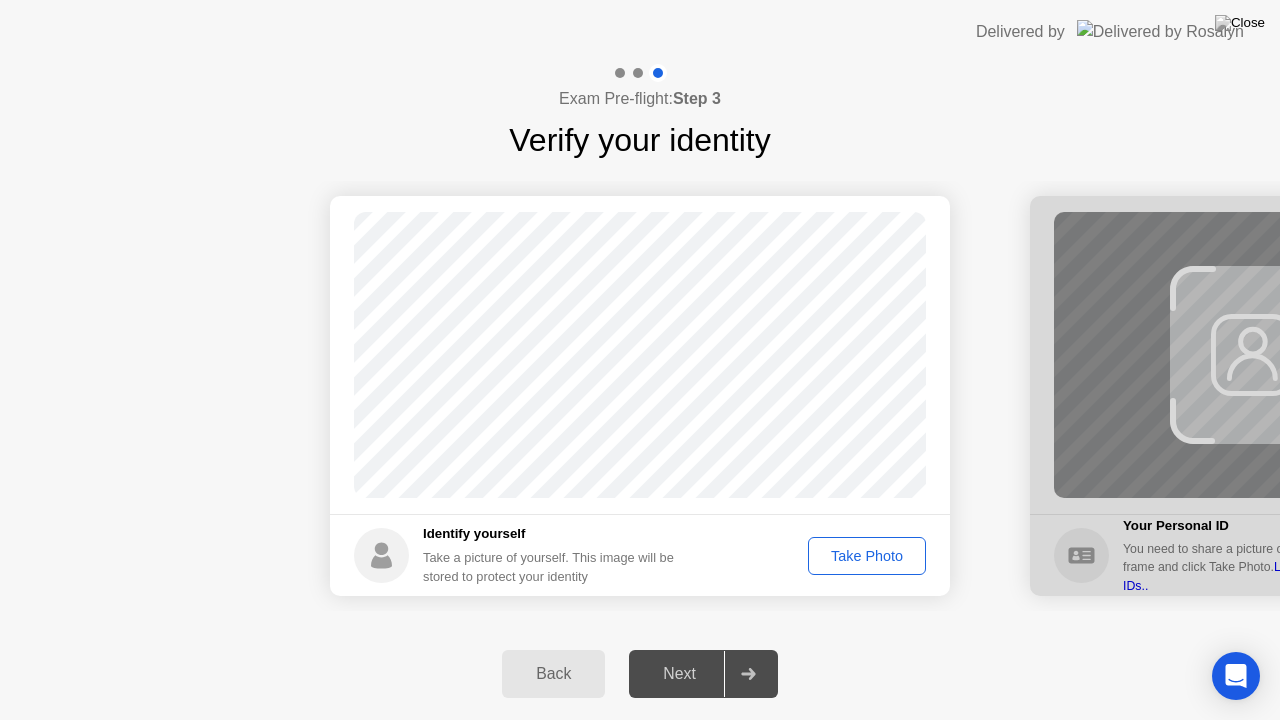 click on "Take Photo" 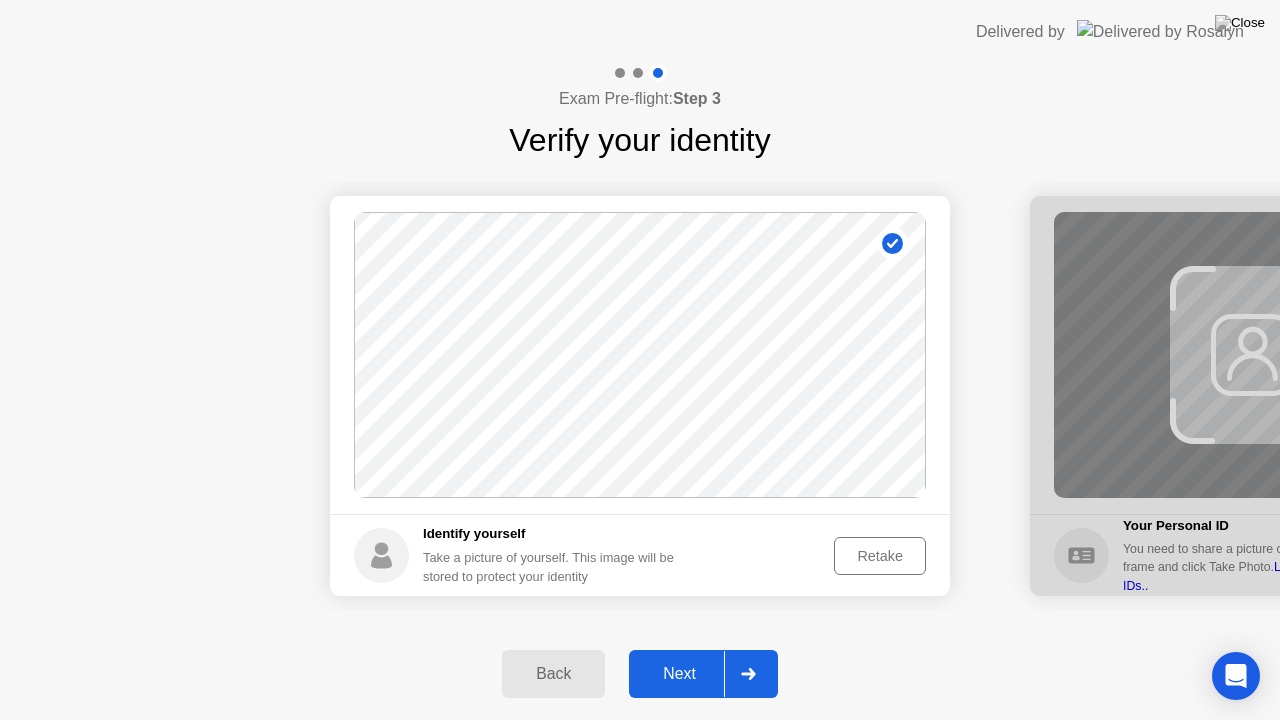 click on "Next" 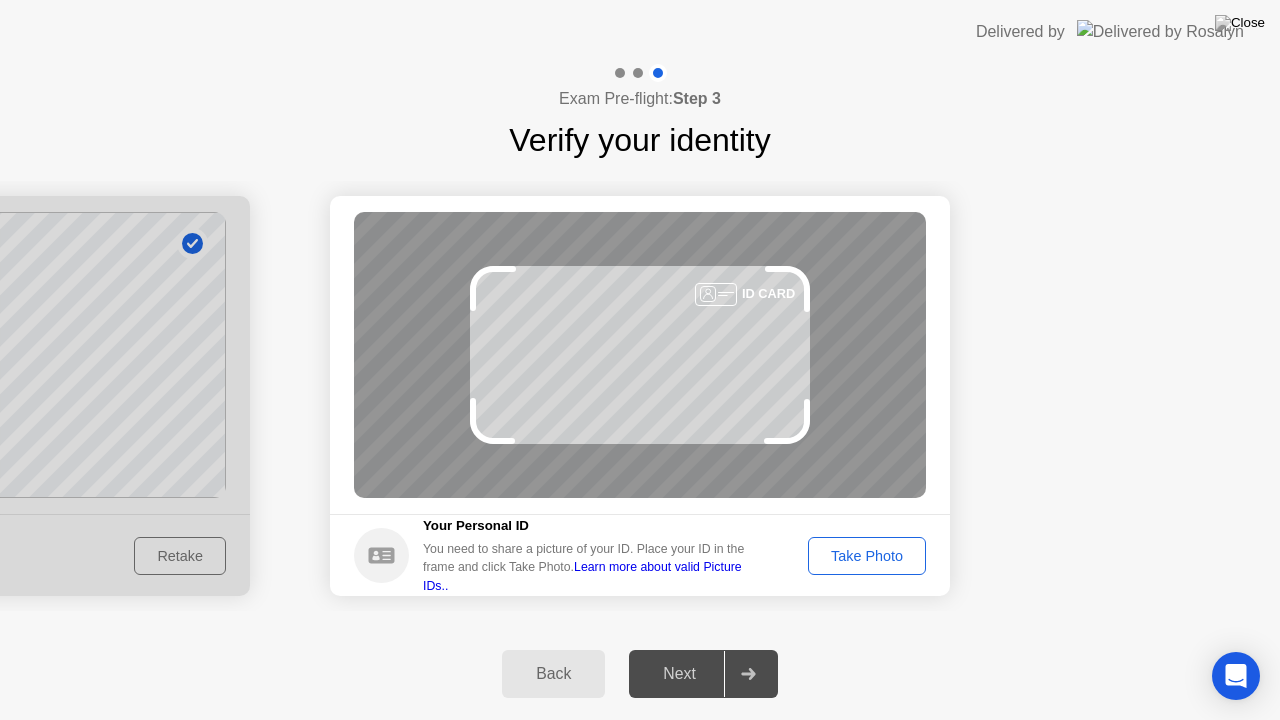 click on "Take Photo" 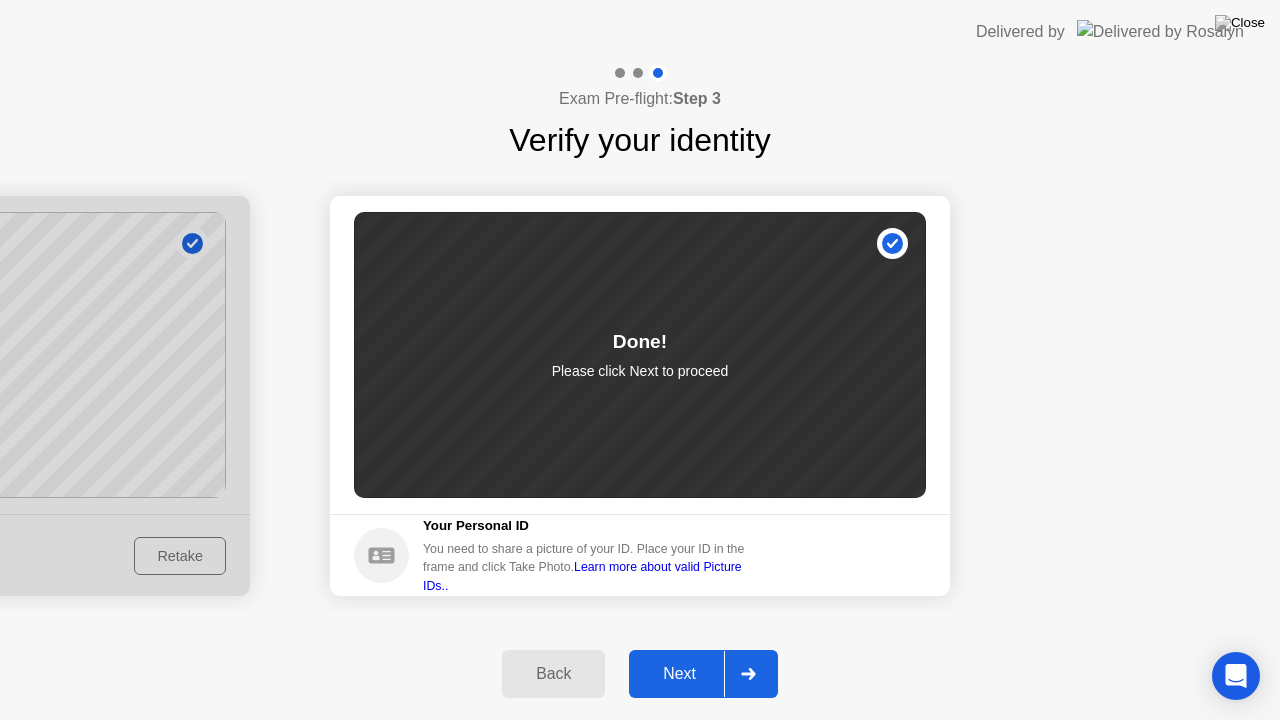 click on "Next" 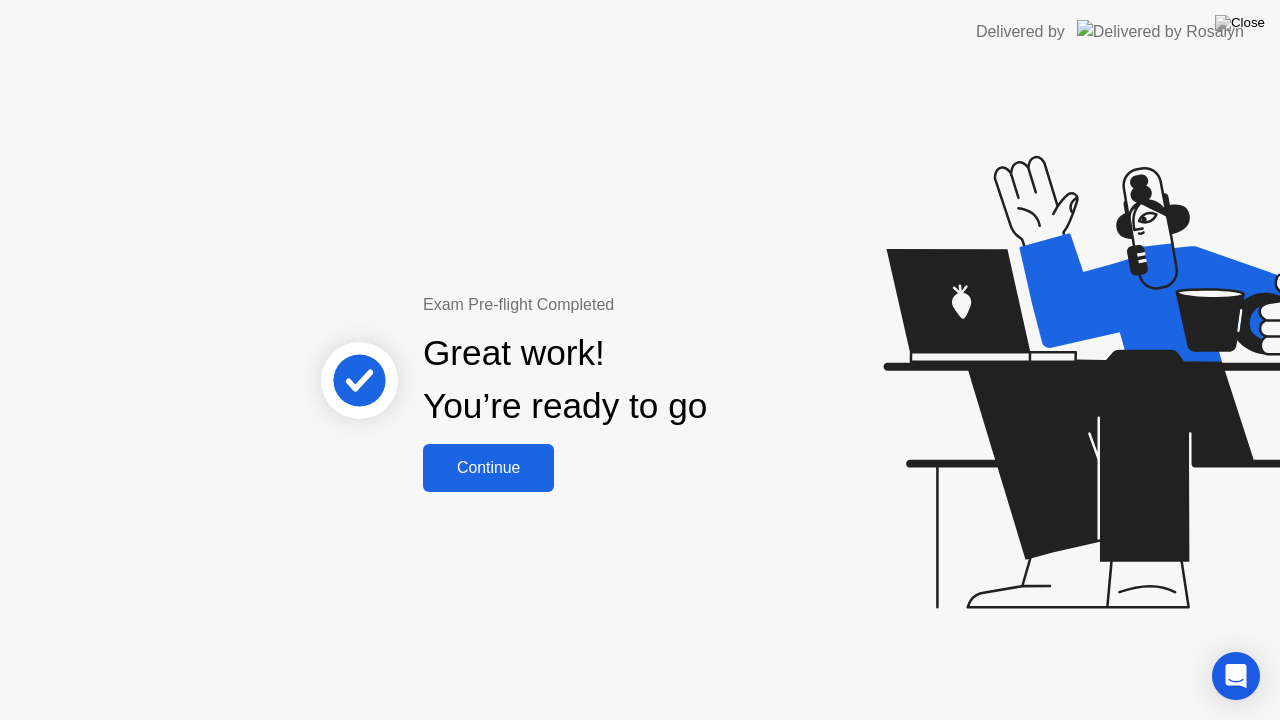 click on "Continue" 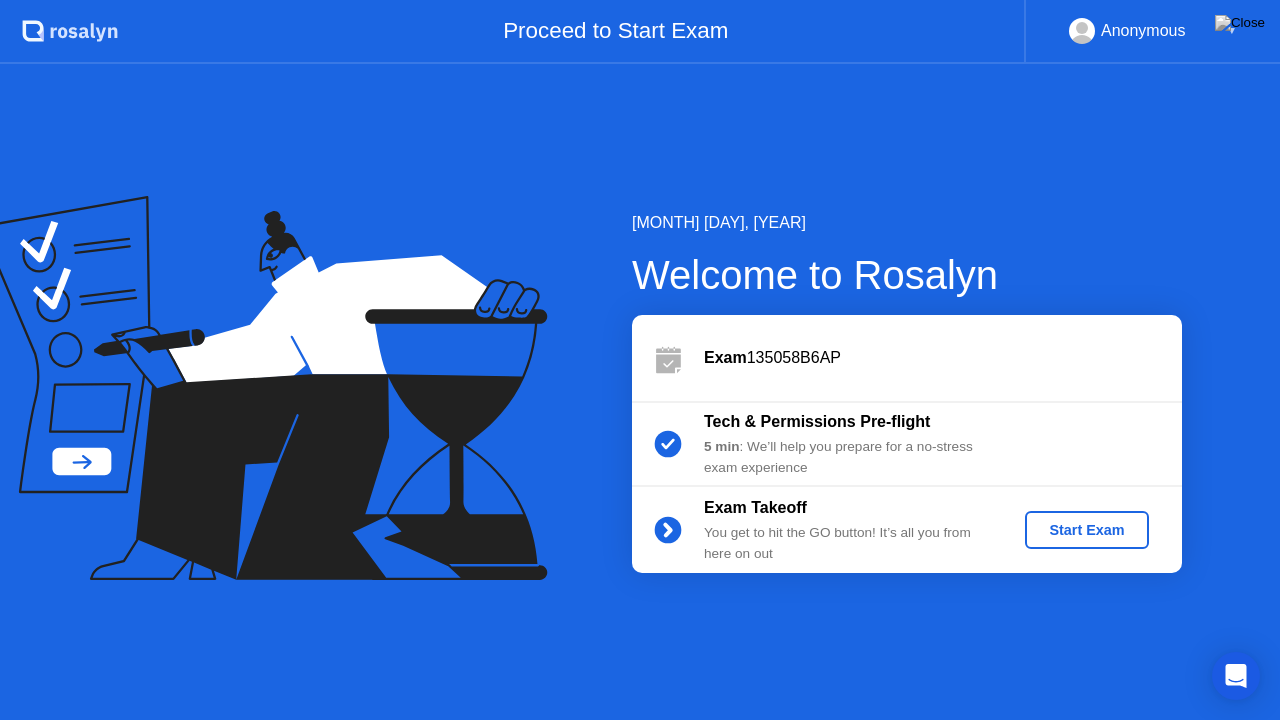 click on "Start Exam" 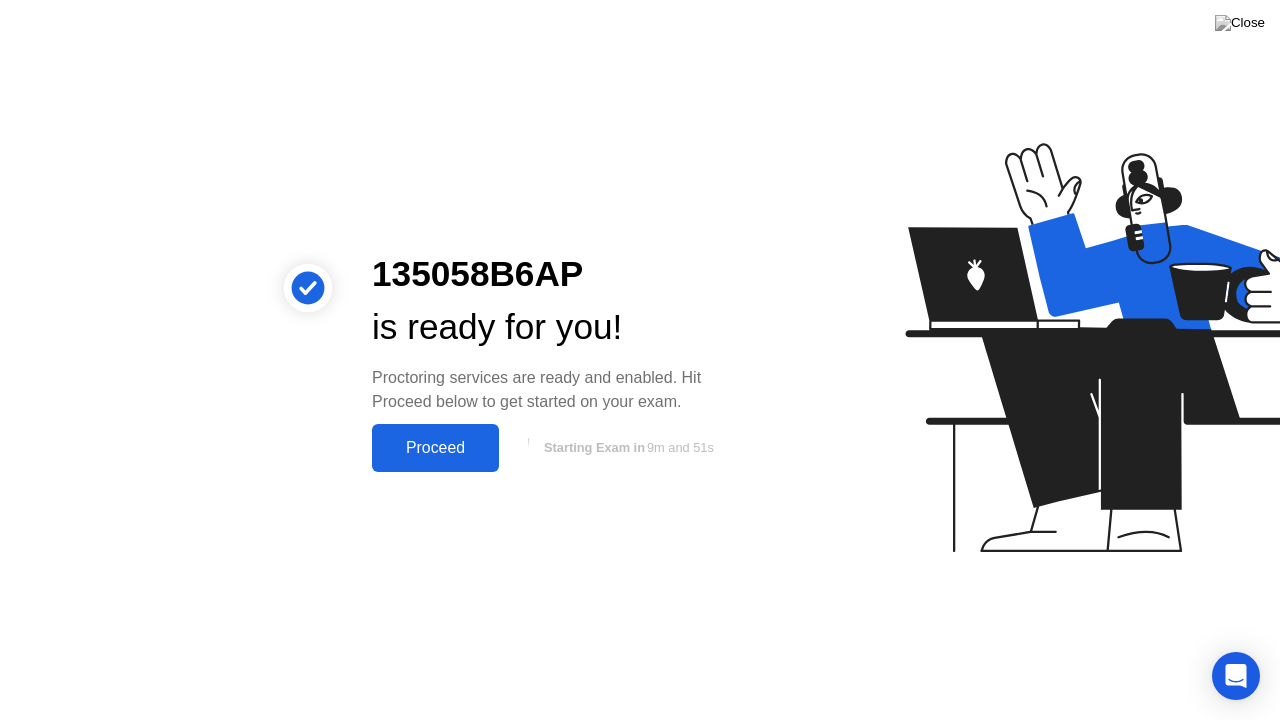 click on "Proceed" 